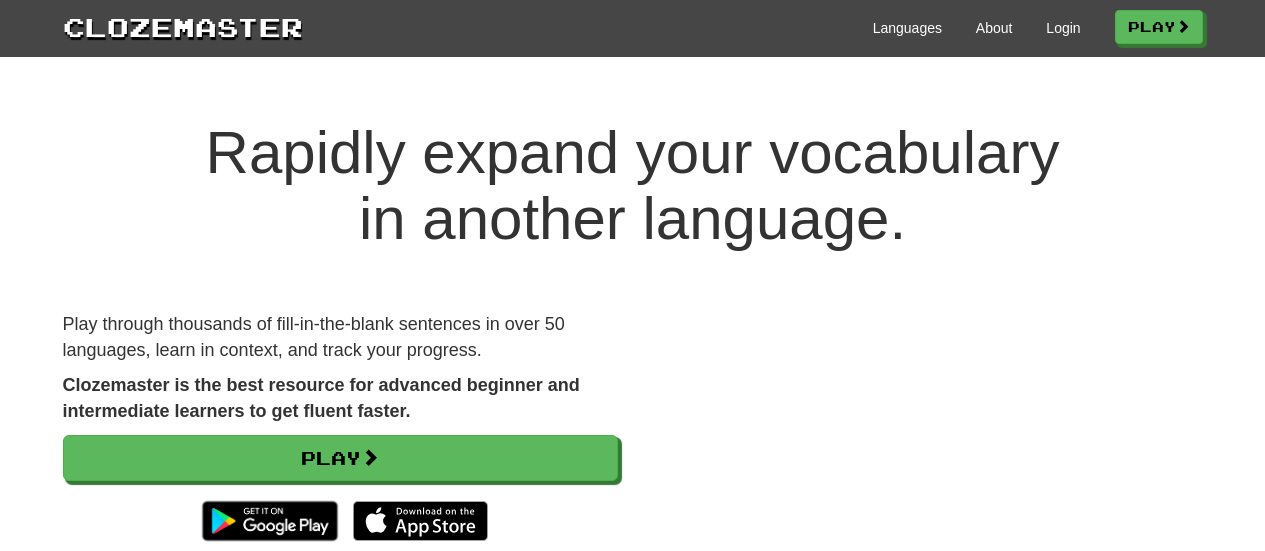 scroll, scrollTop: 0, scrollLeft: 0, axis: both 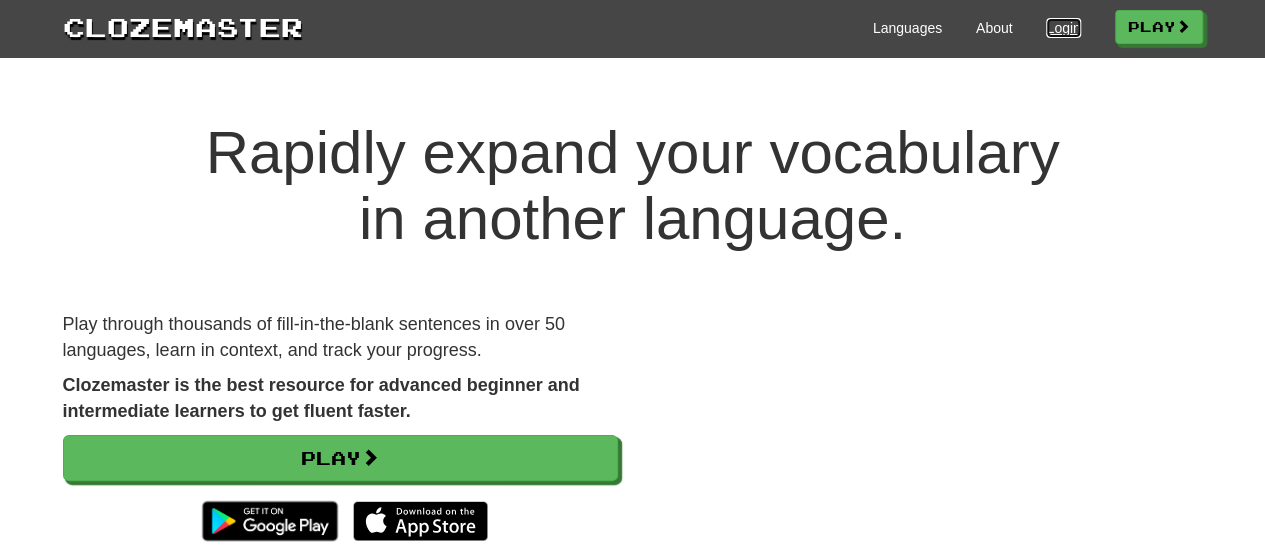 click on "Login" at bounding box center [1063, 28] 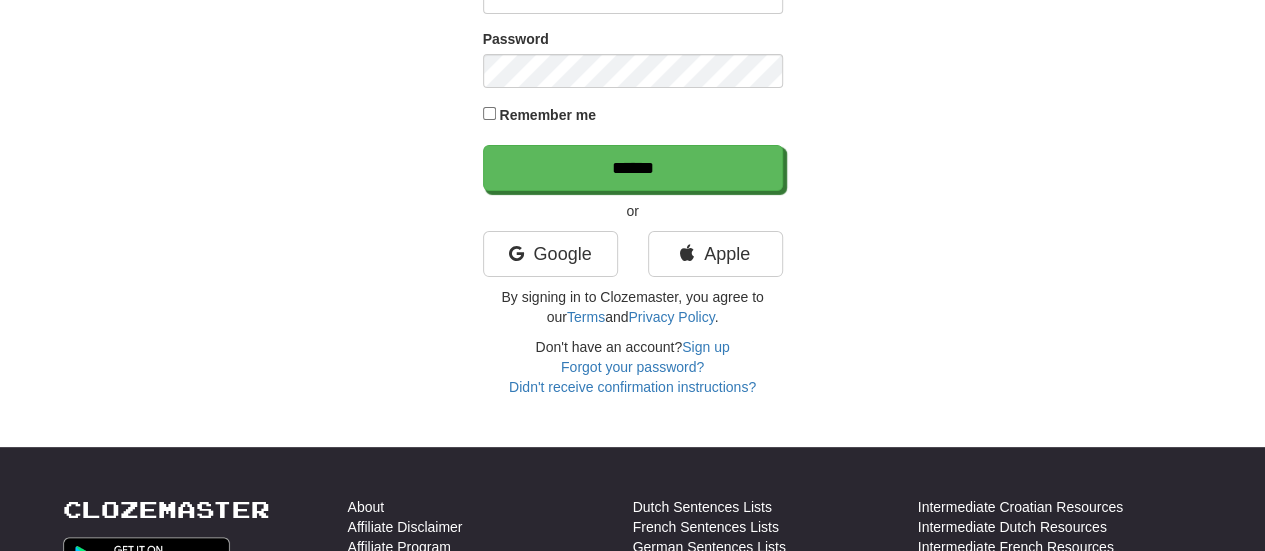 scroll, scrollTop: 200, scrollLeft: 0, axis: vertical 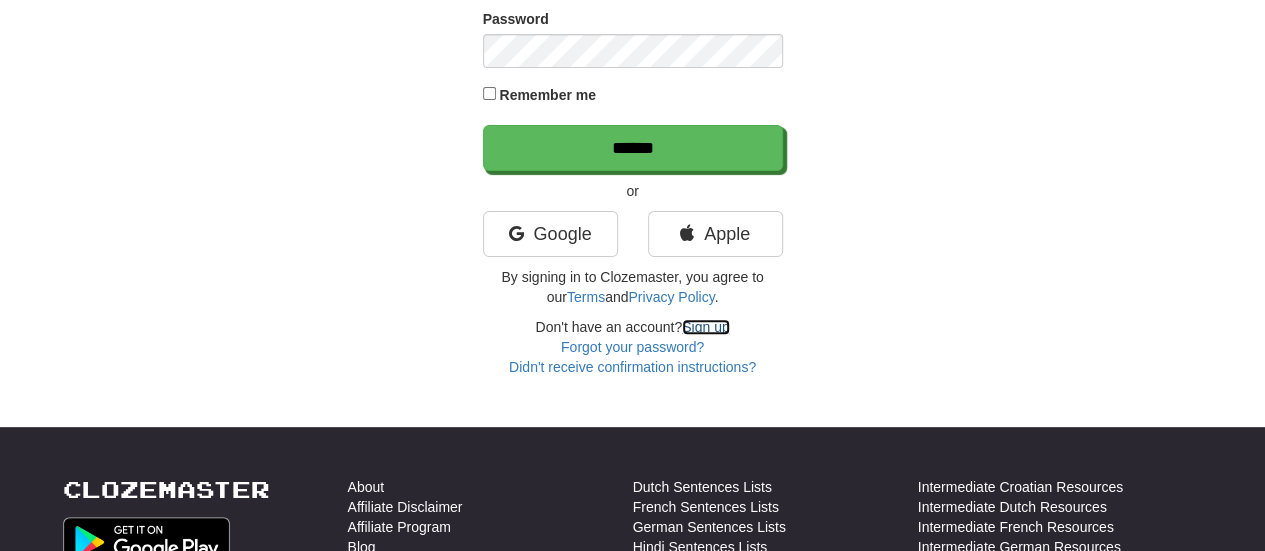 click on "Sign up" at bounding box center [705, 327] 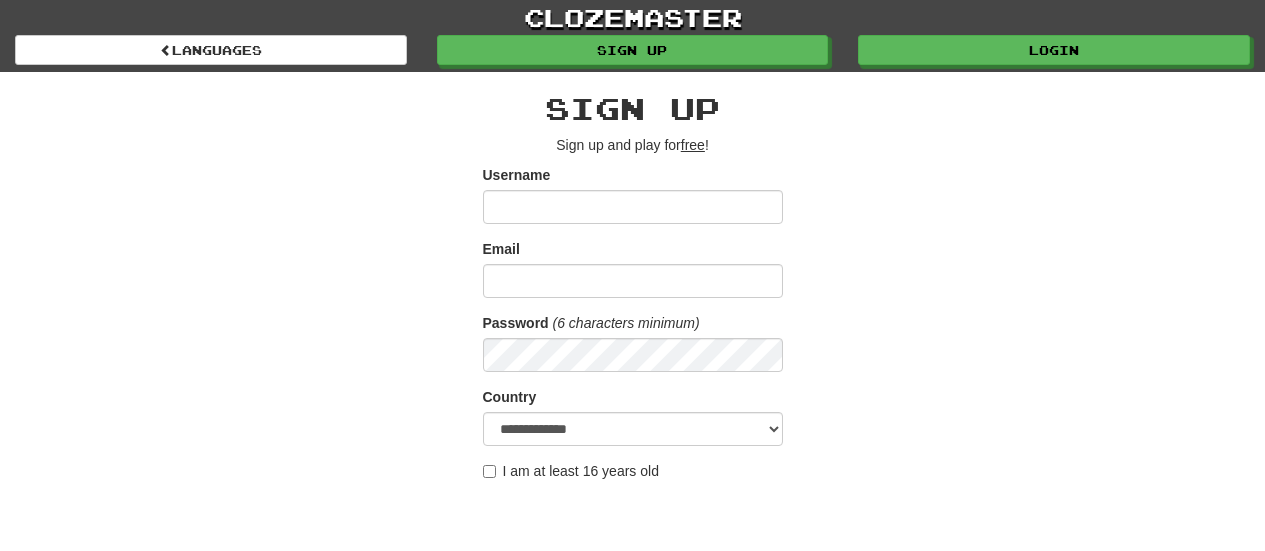 scroll, scrollTop: 0, scrollLeft: 0, axis: both 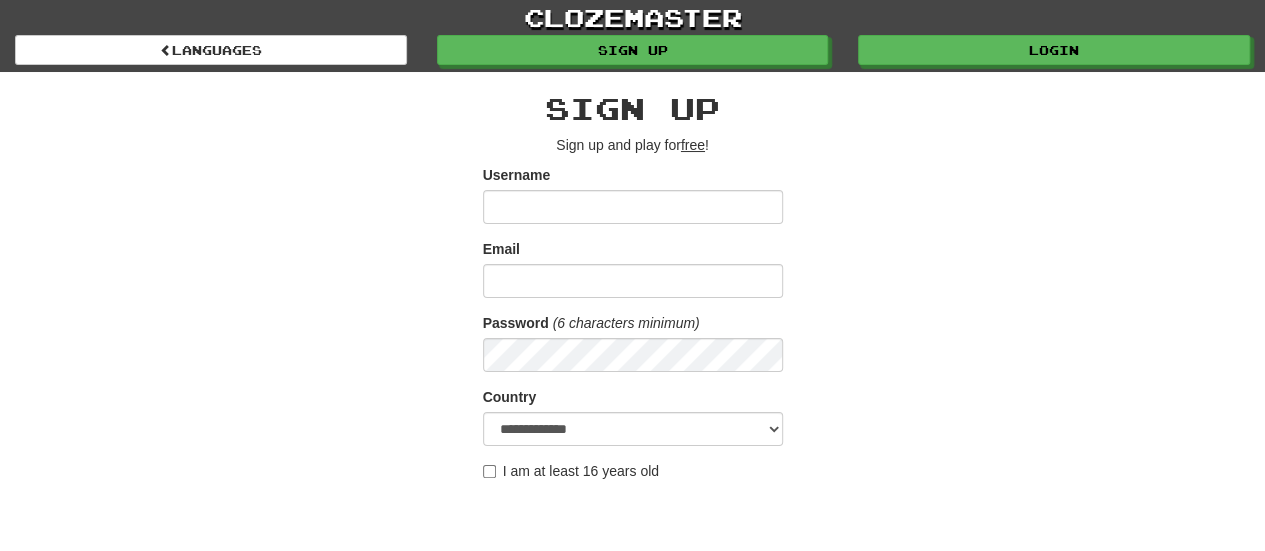 click on "Username" at bounding box center (633, 207) 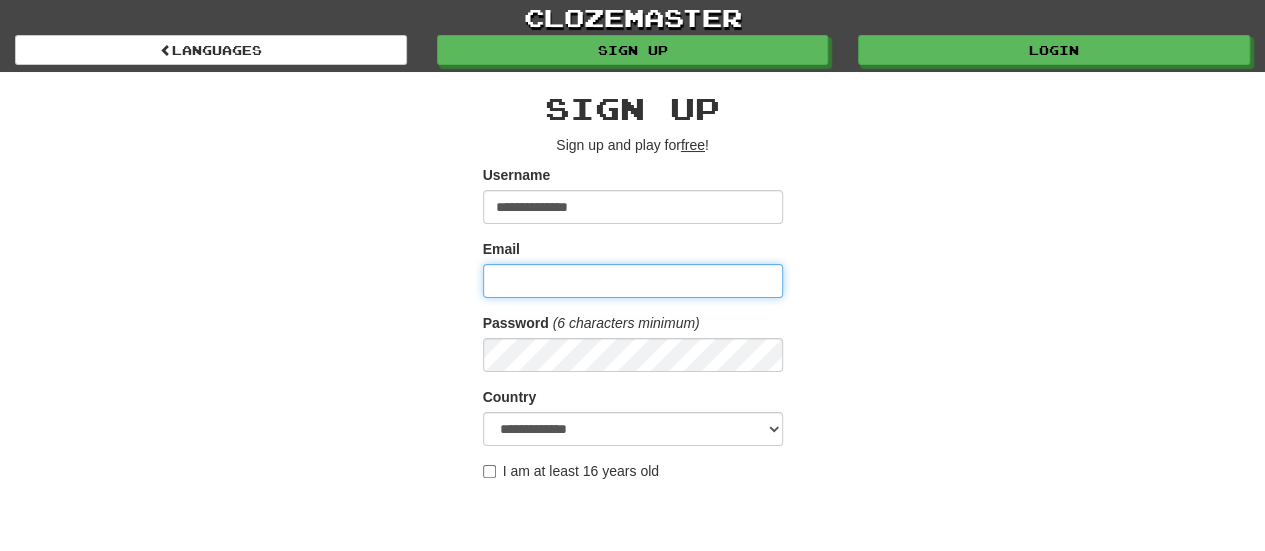click on "Email" at bounding box center (633, 281) 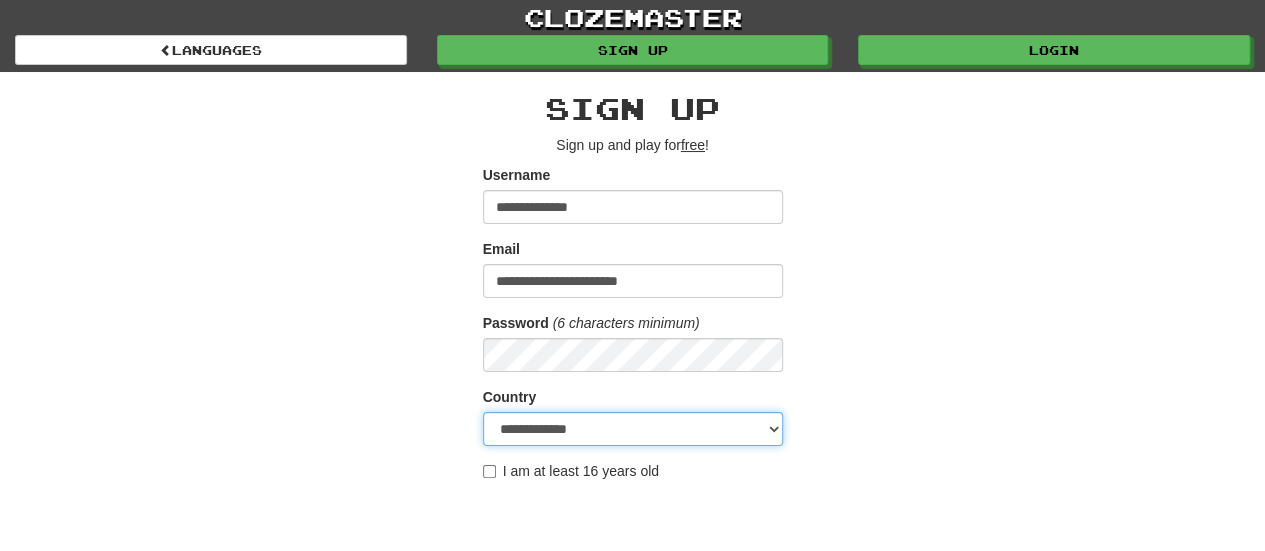 select on "**" 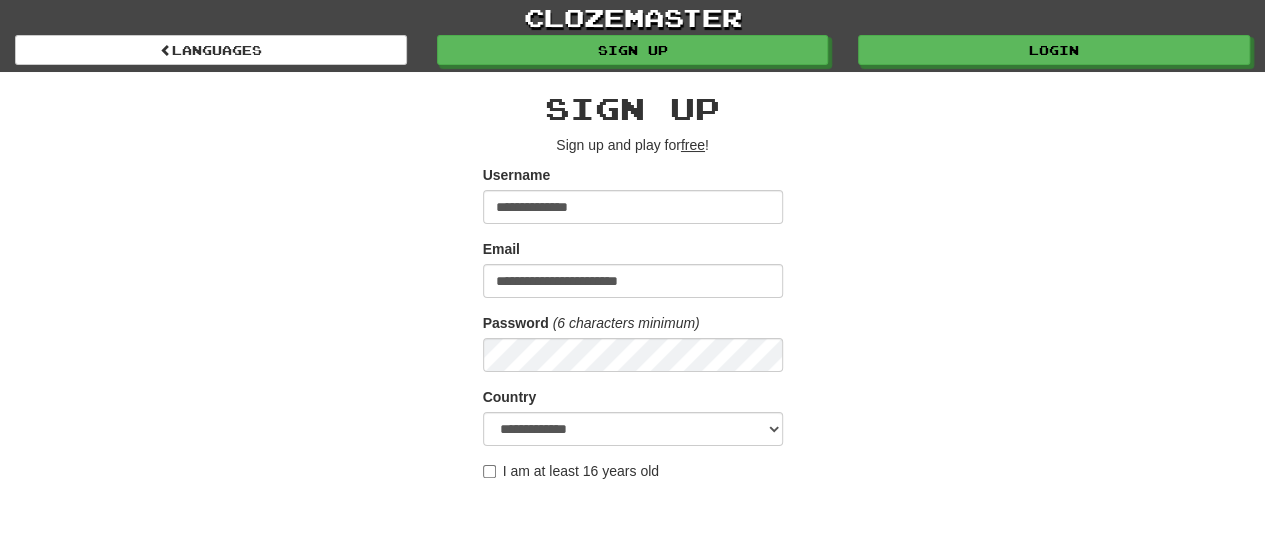 click on "I am at least 16 years old" at bounding box center (571, 471) 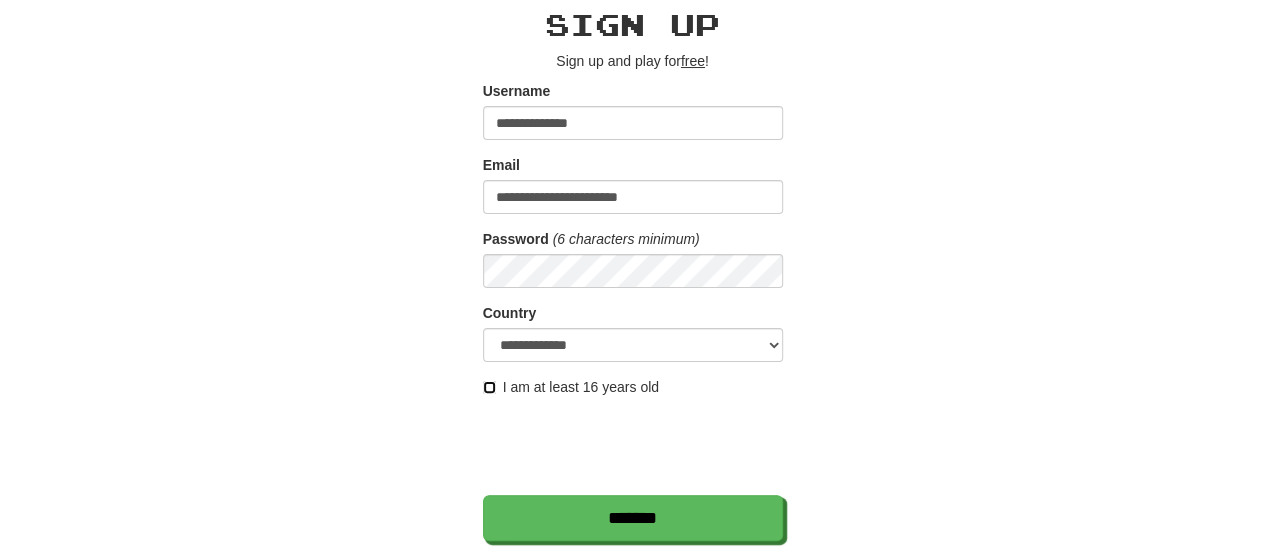 scroll, scrollTop: 200, scrollLeft: 0, axis: vertical 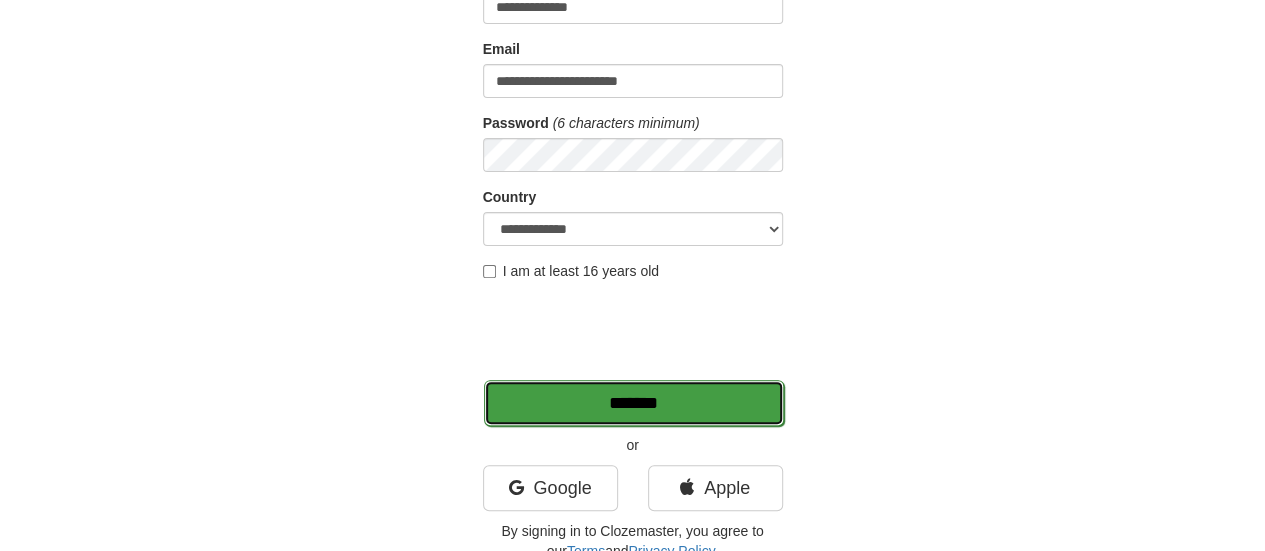 click on "*******" at bounding box center (634, 403) 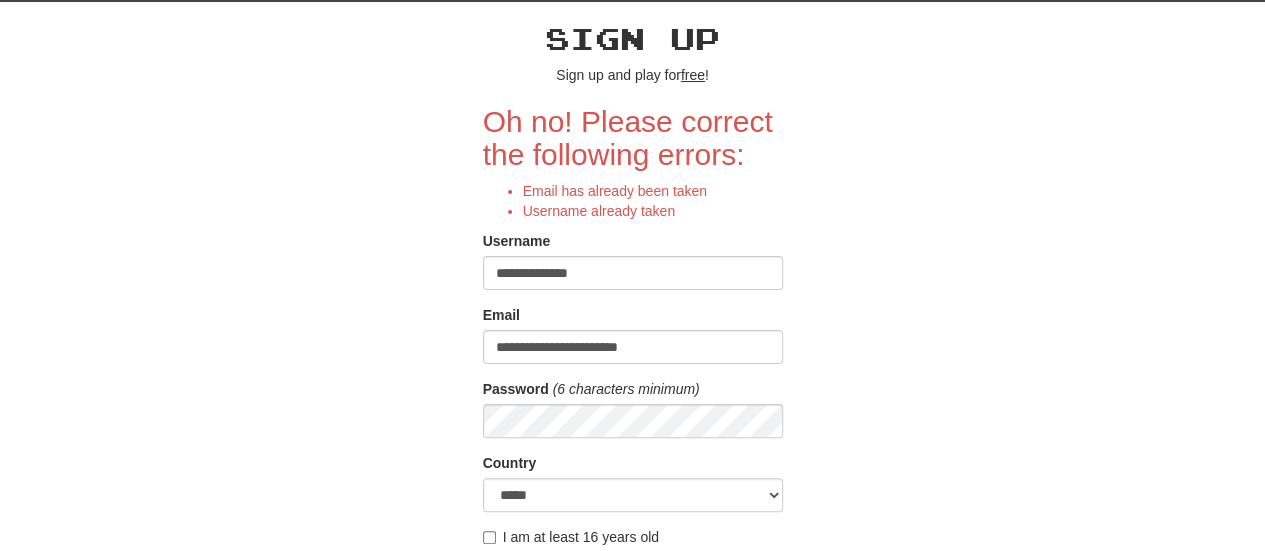 scroll, scrollTop: 0, scrollLeft: 0, axis: both 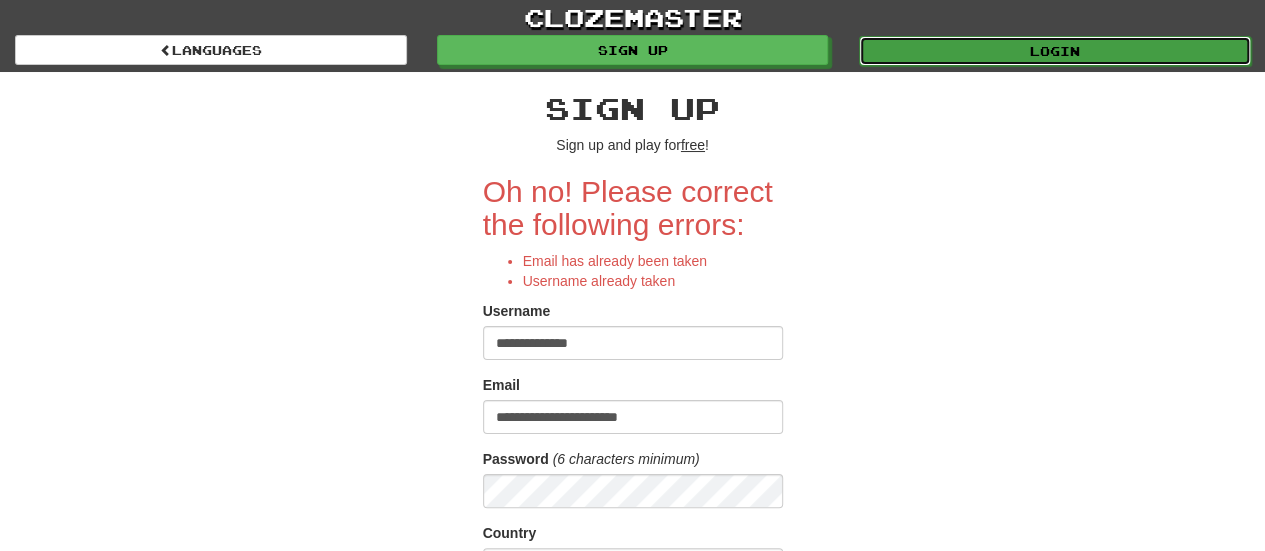 click on "Login" at bounding box center [1055, 51] 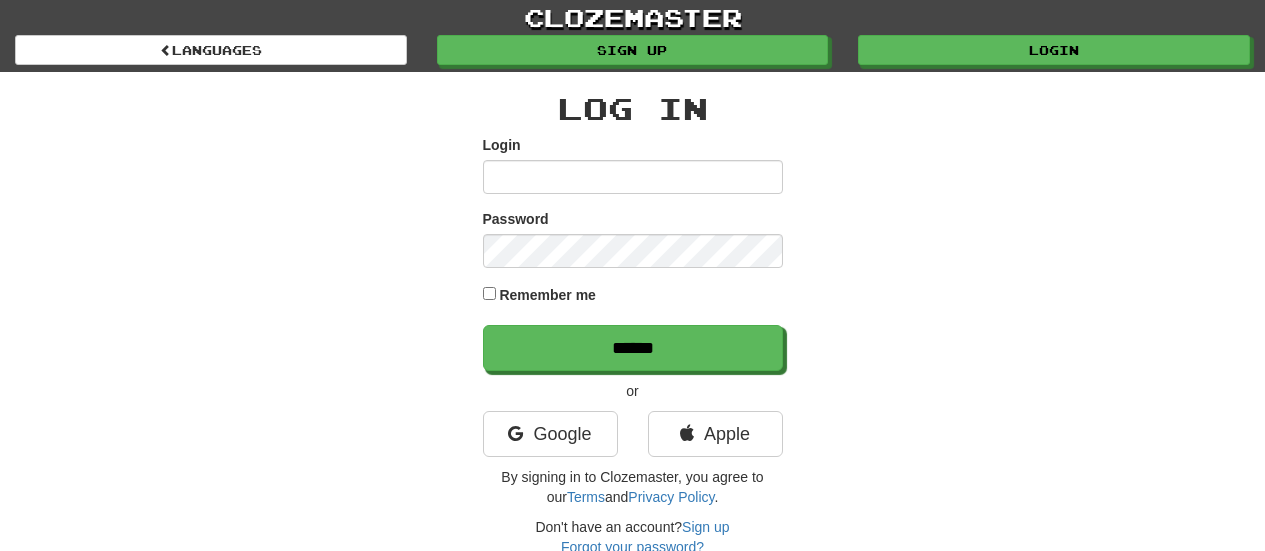 scroll, scrollTop: 0, scrollLeft: 0, axis: both 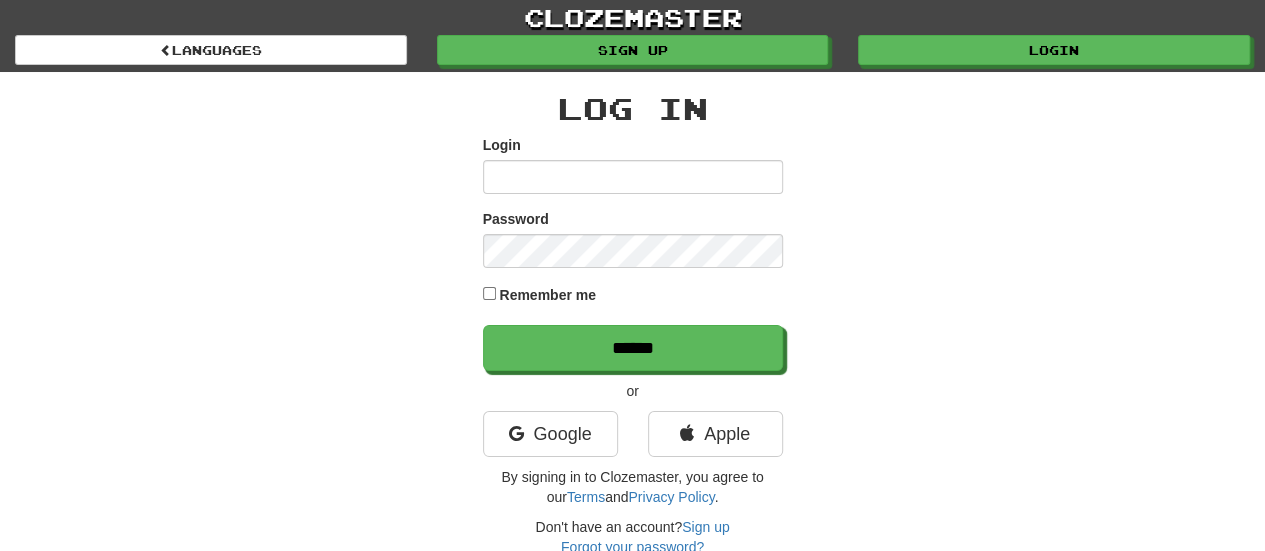 drag, startPoint x: 590, startPoint y: 169, endPoint x: 599, endPoint y: 177, distance: 12.0415945 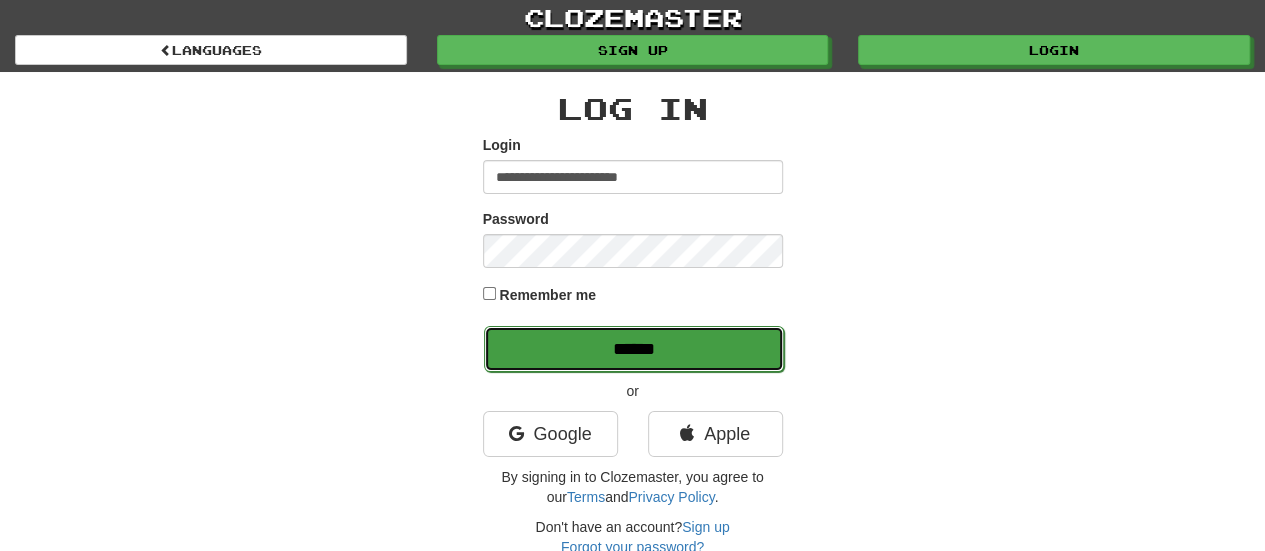 click on "******" at bounding box center (634, 349) 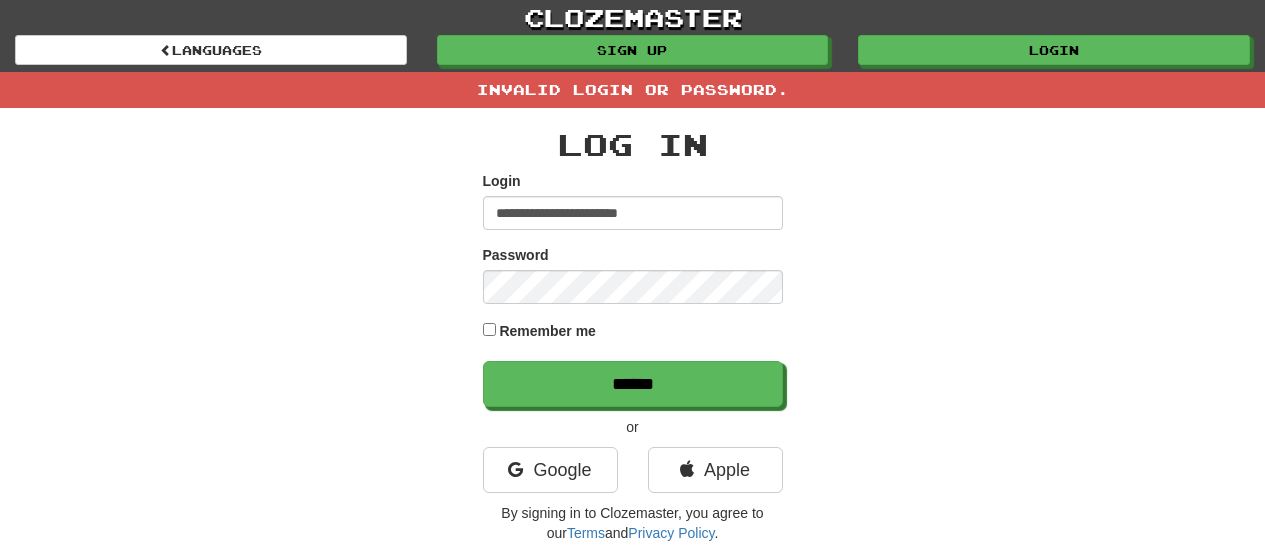 scroll, scrollTop: 0, scrollLeft: 0, axis: both 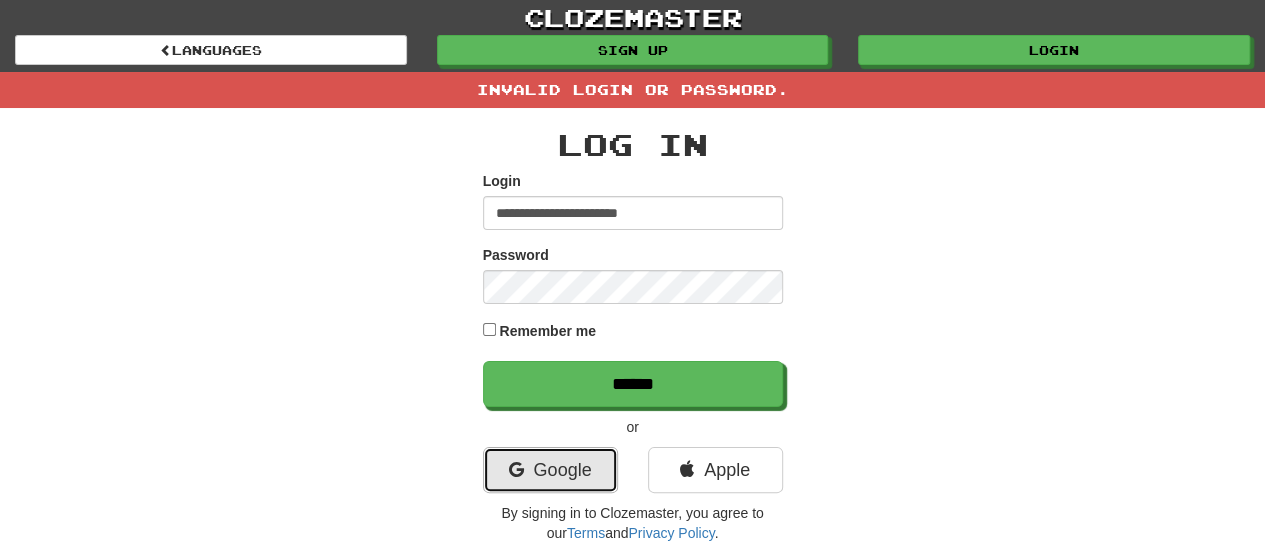 click on "Google" at bounding box center [550, 470] 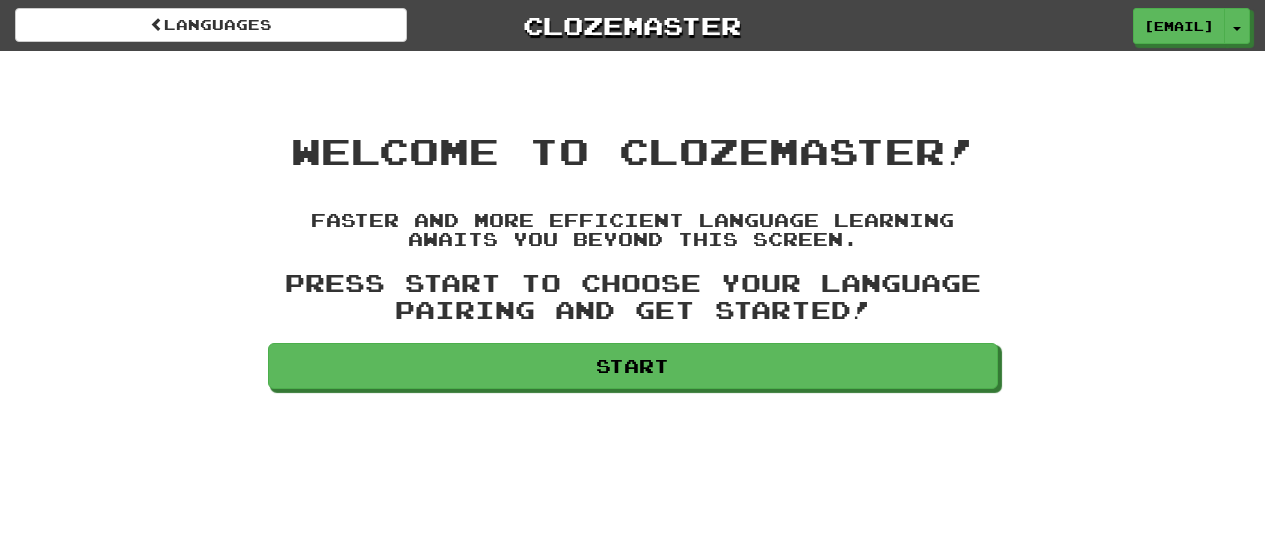 scroll, scrollTop: 0, scrollLeft: 0, axis: both 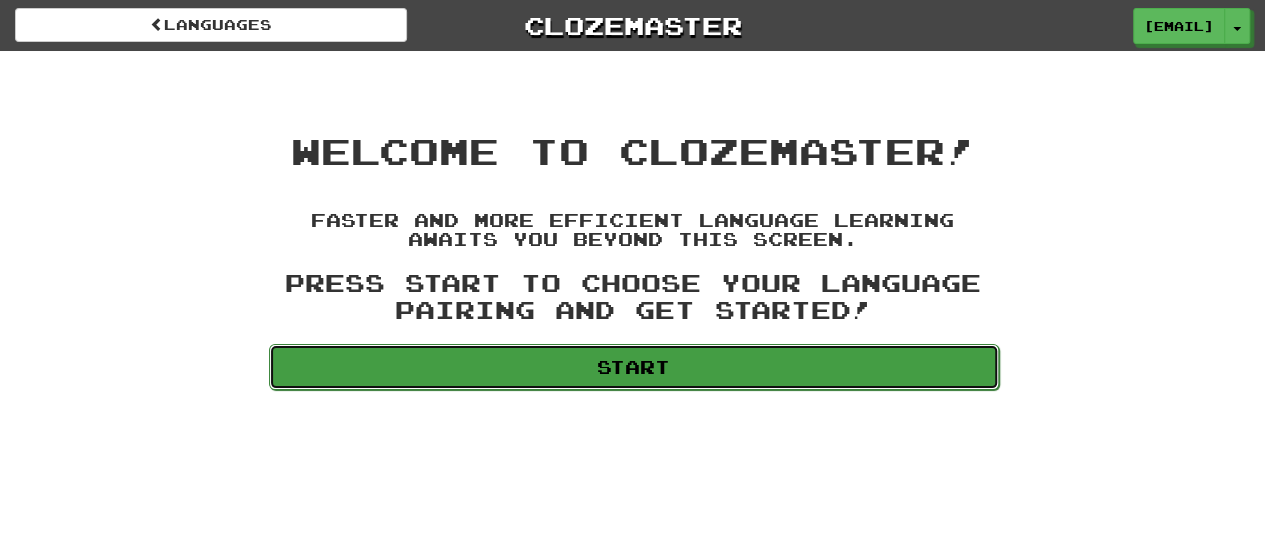 click on "Start" at bounding box center (634, 367) 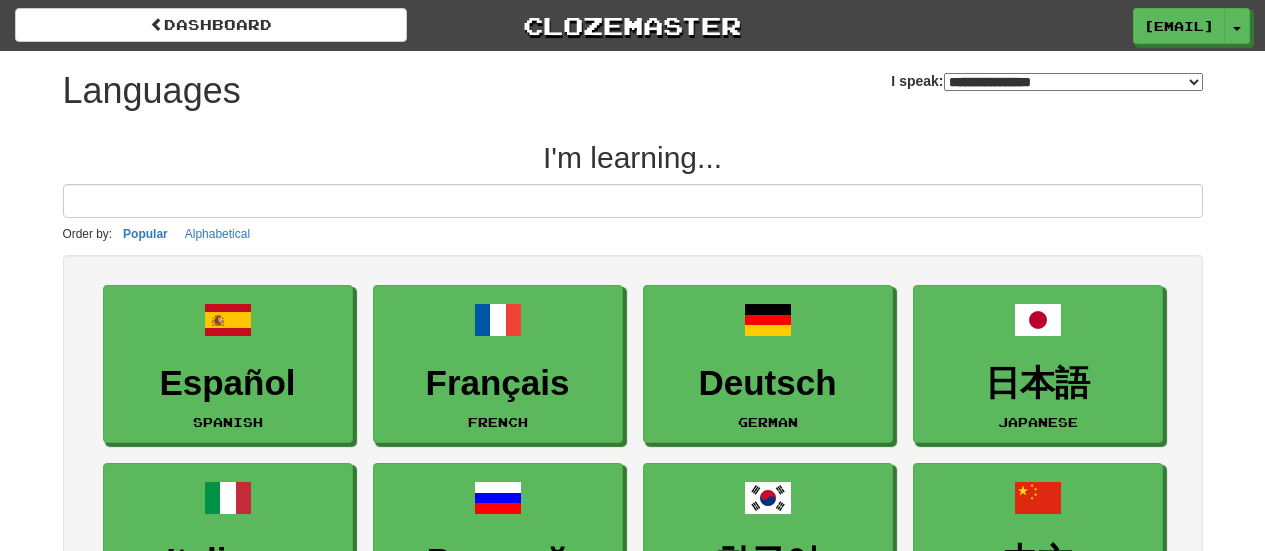 select on "*******" 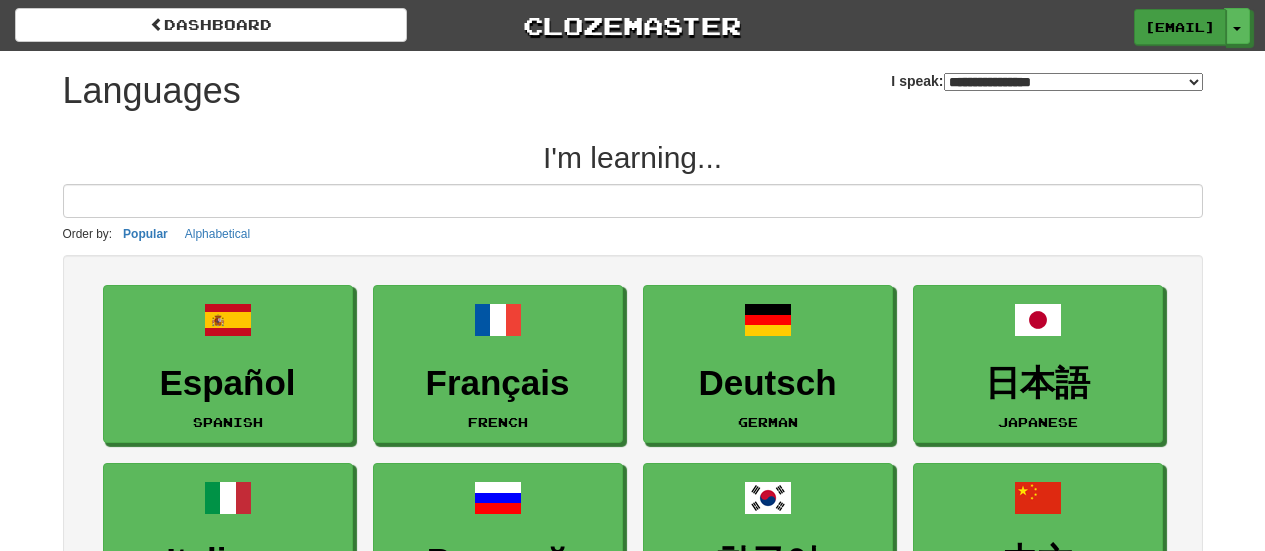 scroll, scrollTop: 0, scrollLeft: 0, axis: both 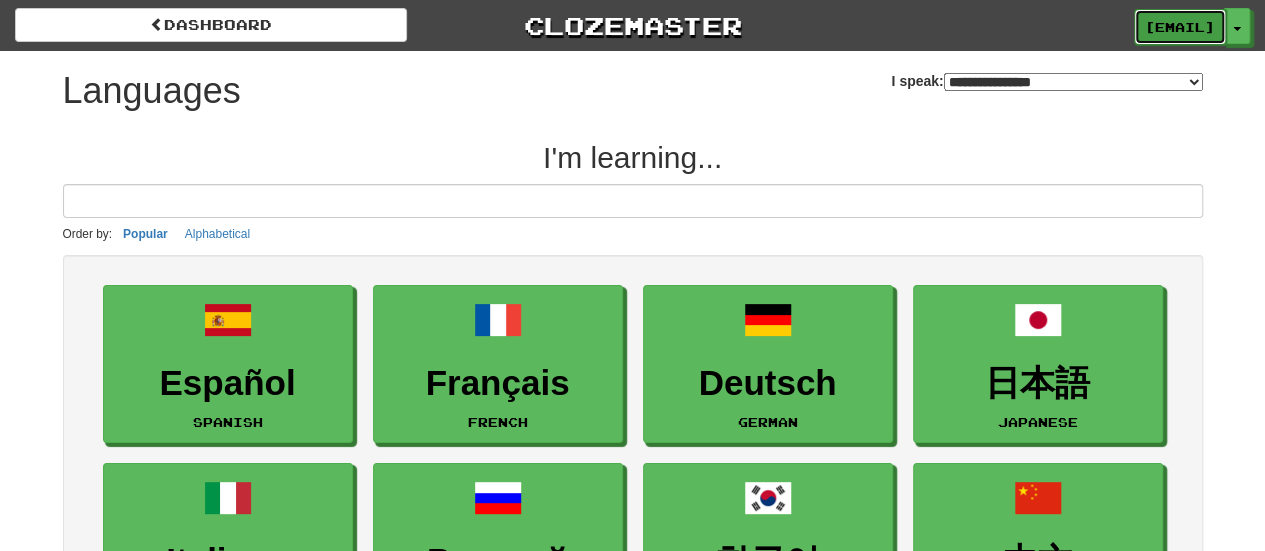 click on "[EMAIL]" at bounding box center (1180, 27) 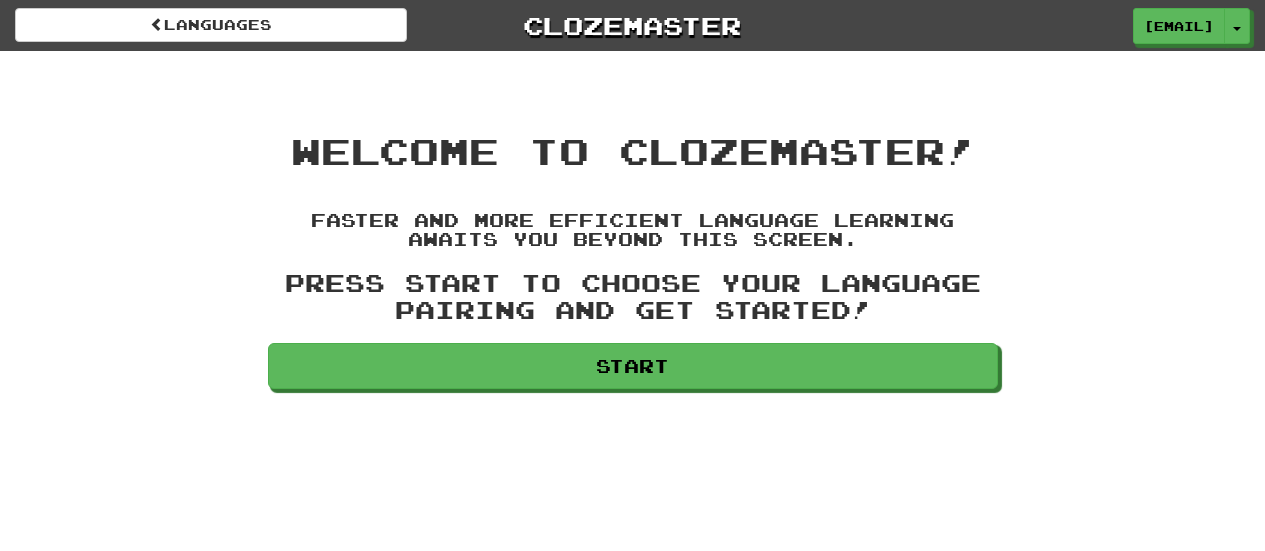 scroll, scrollTop: 0, scrollLeft: 0, axis: both 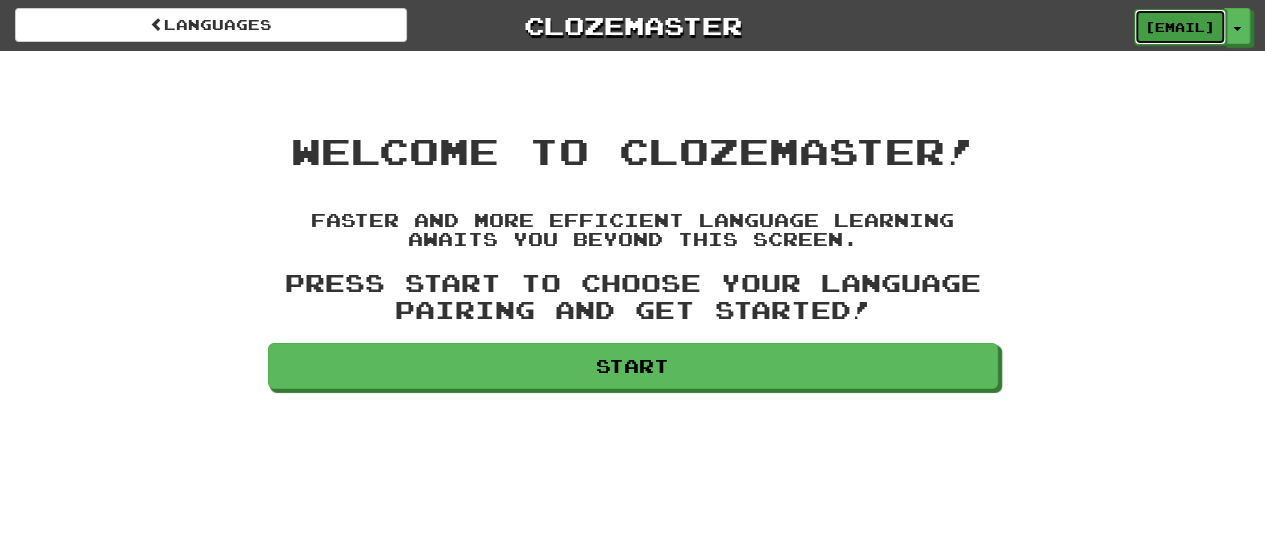 click on "[EMAIL]" at bounding box center [1180, 27] 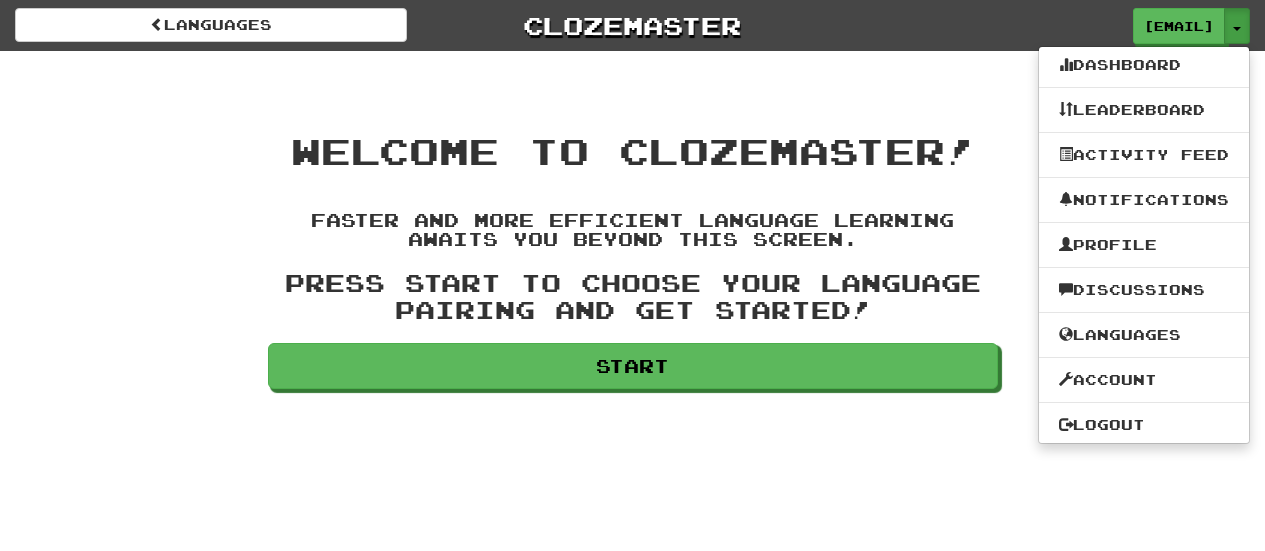 scroll, scrollTop: 0, scrollLeft: 0, axis: both 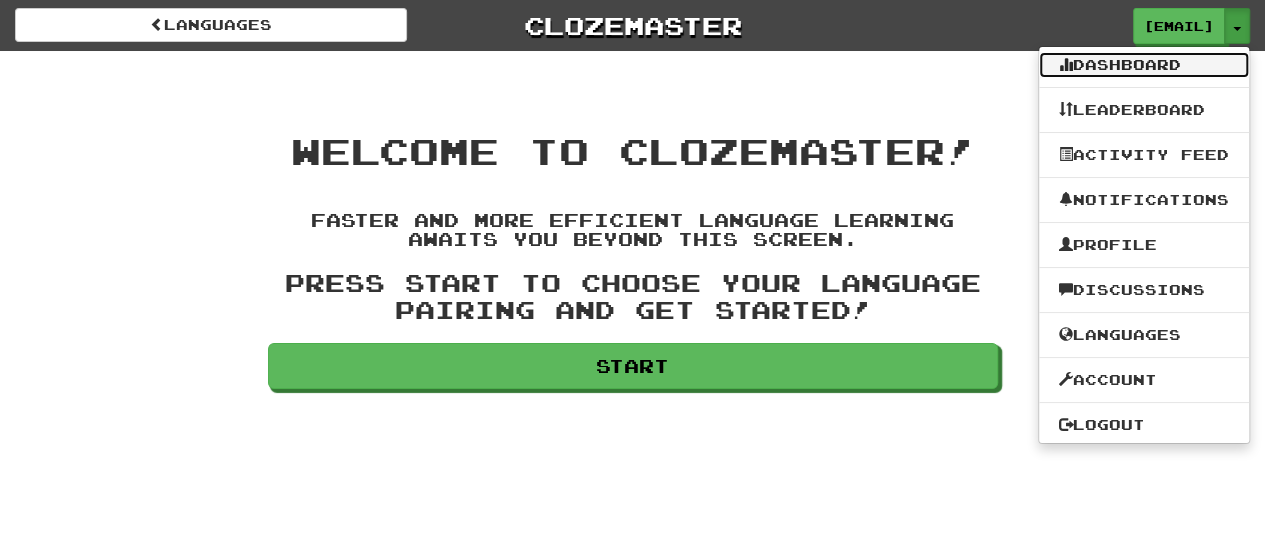 click on "Dashboard" at bounding box center (1144, 65) 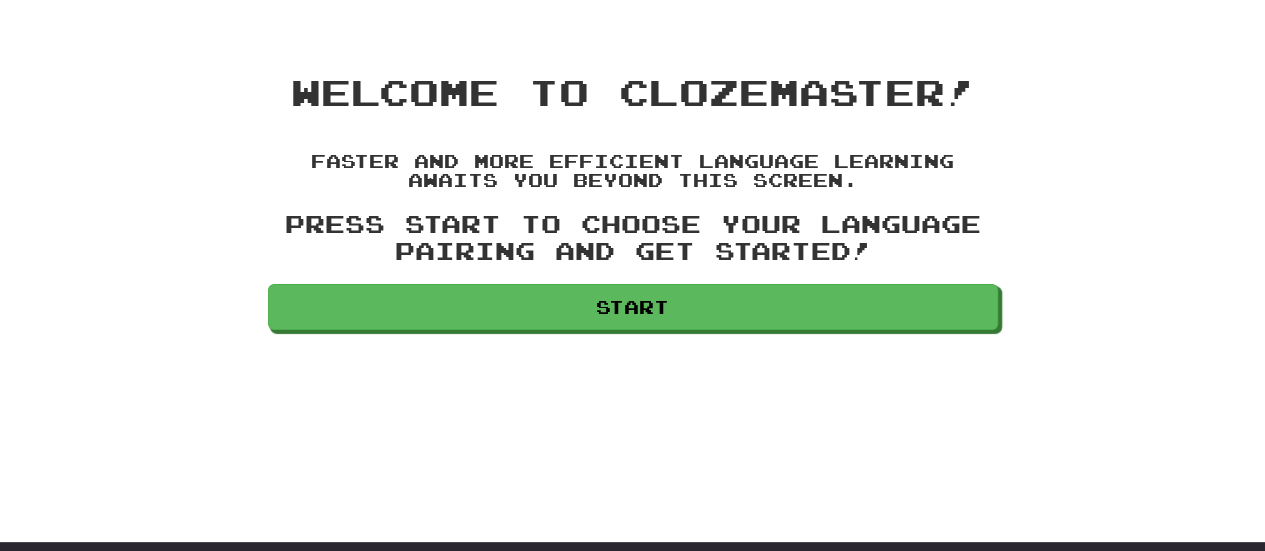 scroll, scrollTop: 0, scrollLeft: 0, axis: both 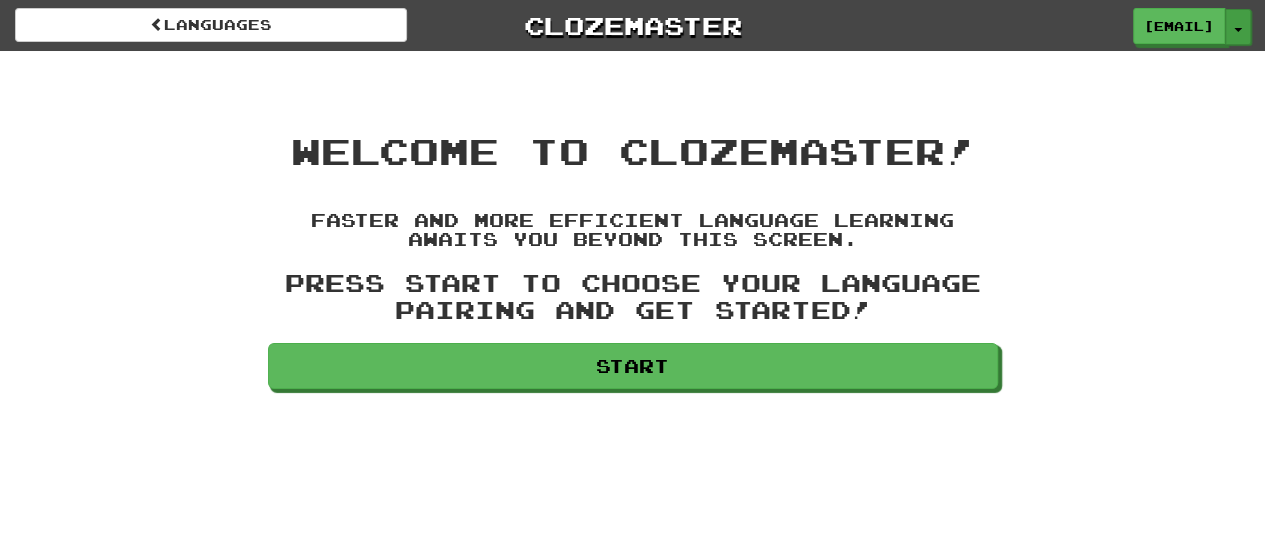 click on "Toggle Dropdown" at bounding box center (1238, 27) 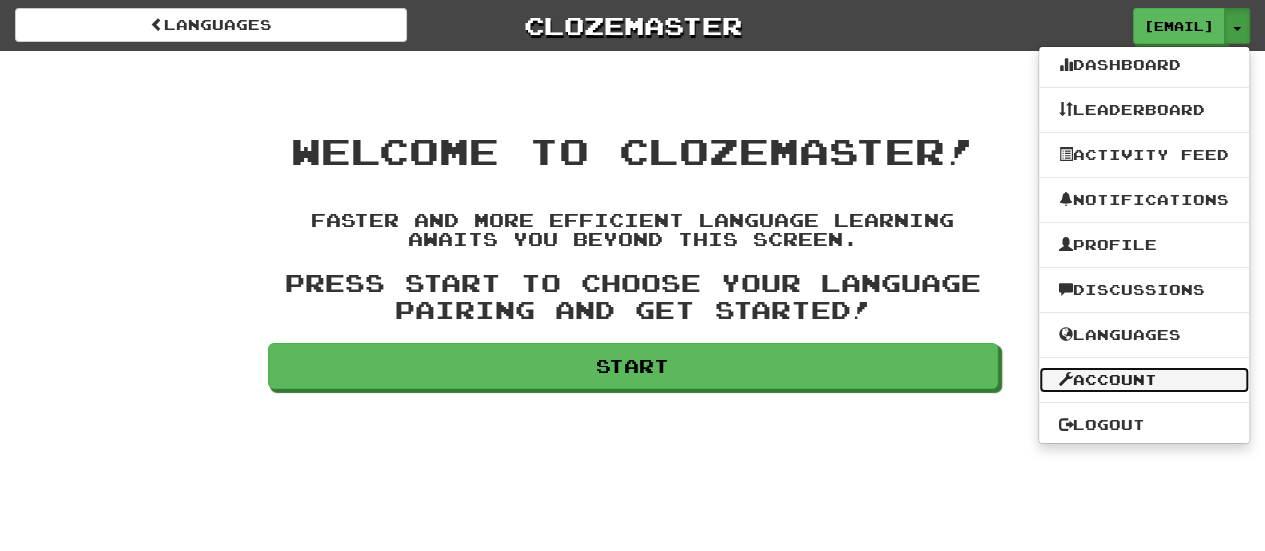 click on "Account" at bounding box center (1144, 380) 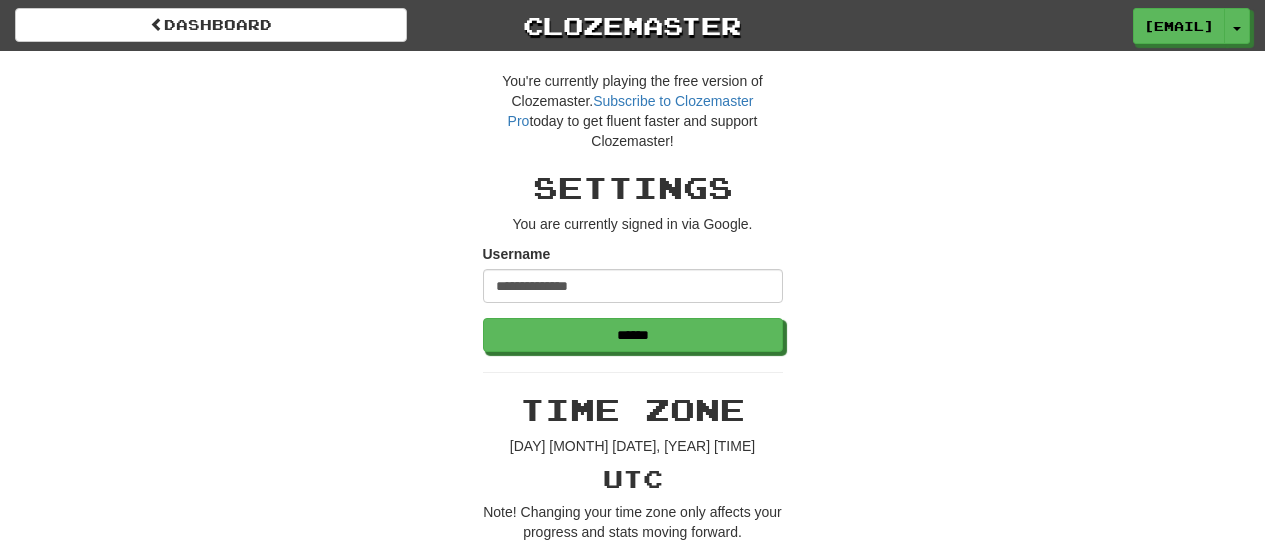 scroll, scrollTop: 0, scrollLeft: 0, axis: both 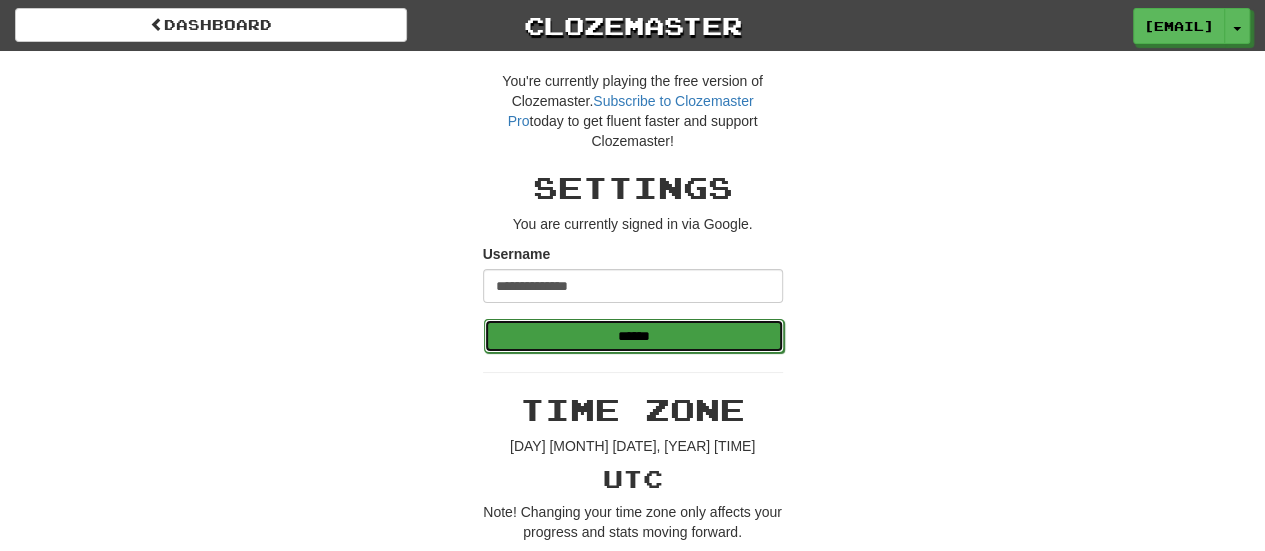click on "******" at bounding box center [634, 336] 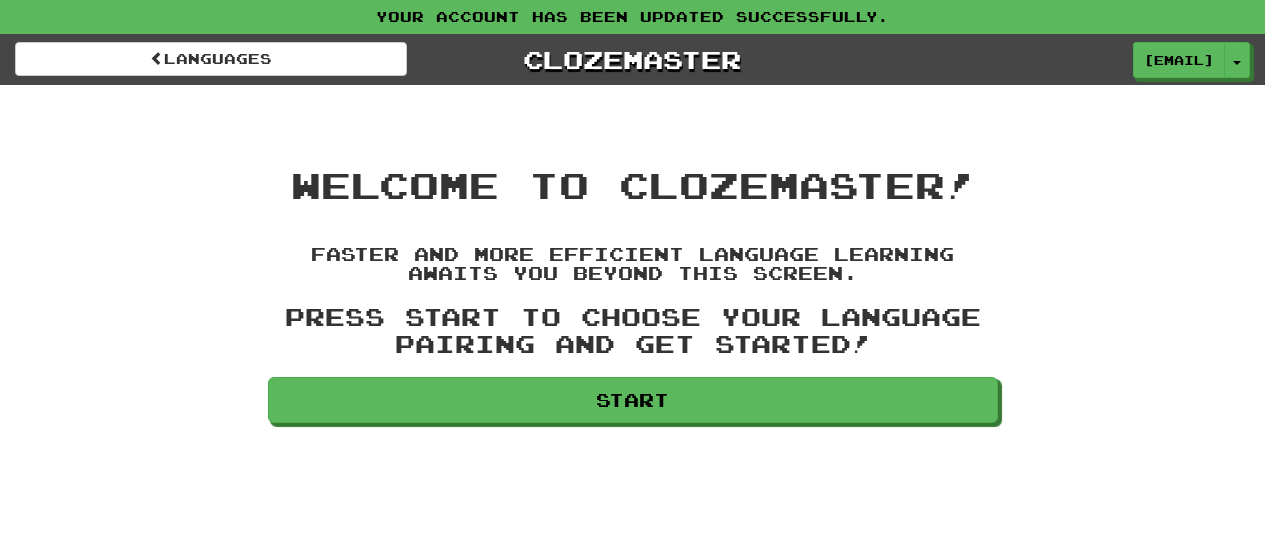 scroll, scrollTop: 0, scrollLeft: 0, axis: both 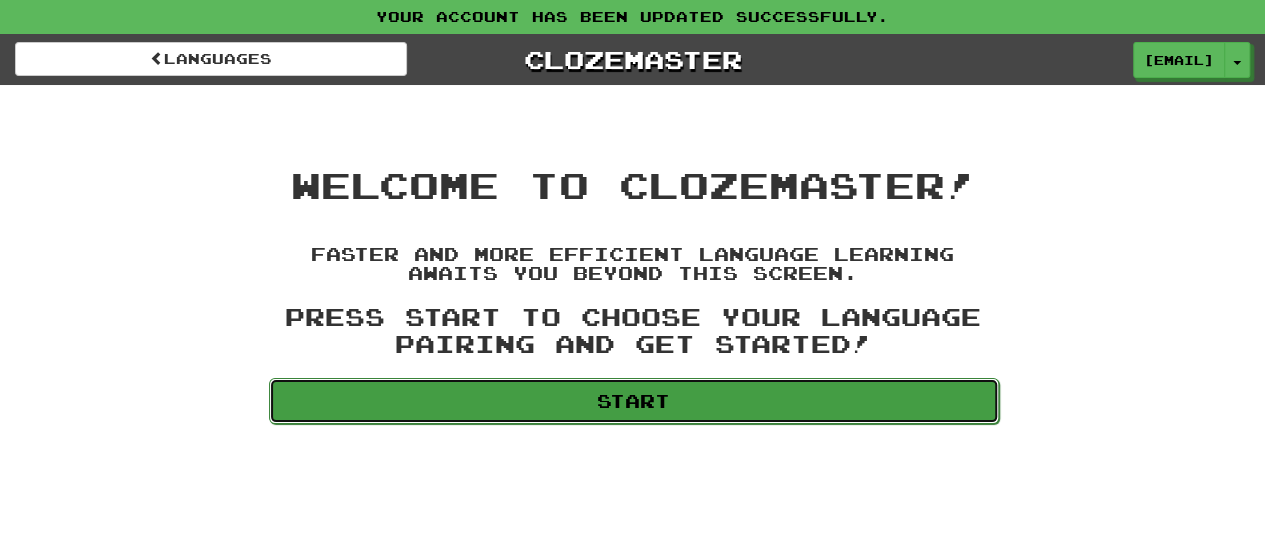 click on "Start" at bounding box center (634, 401) 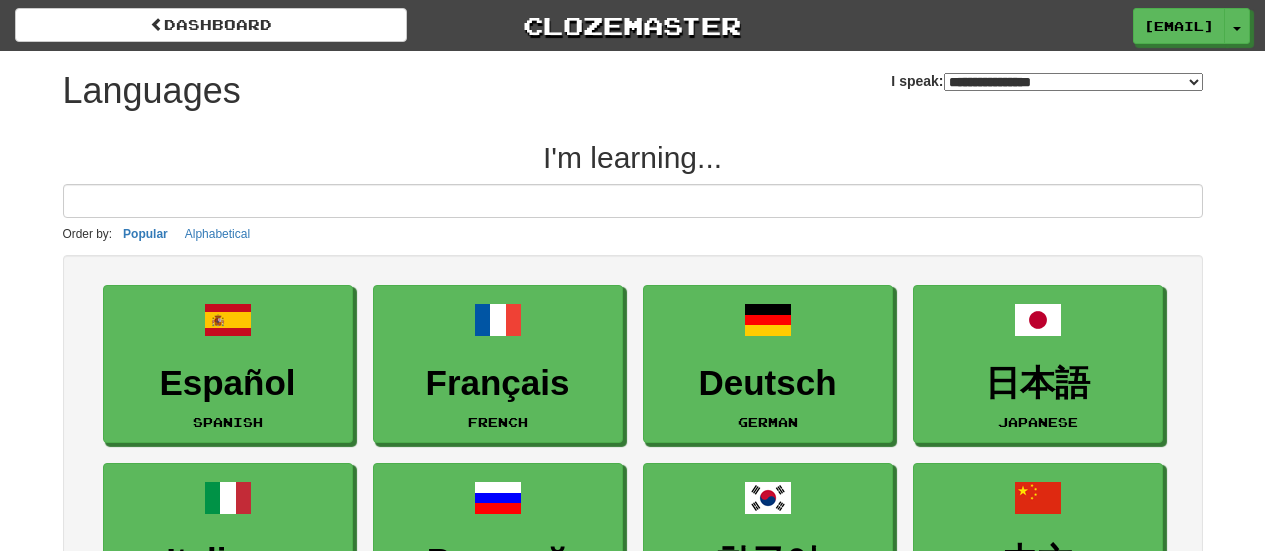 select on "*******" 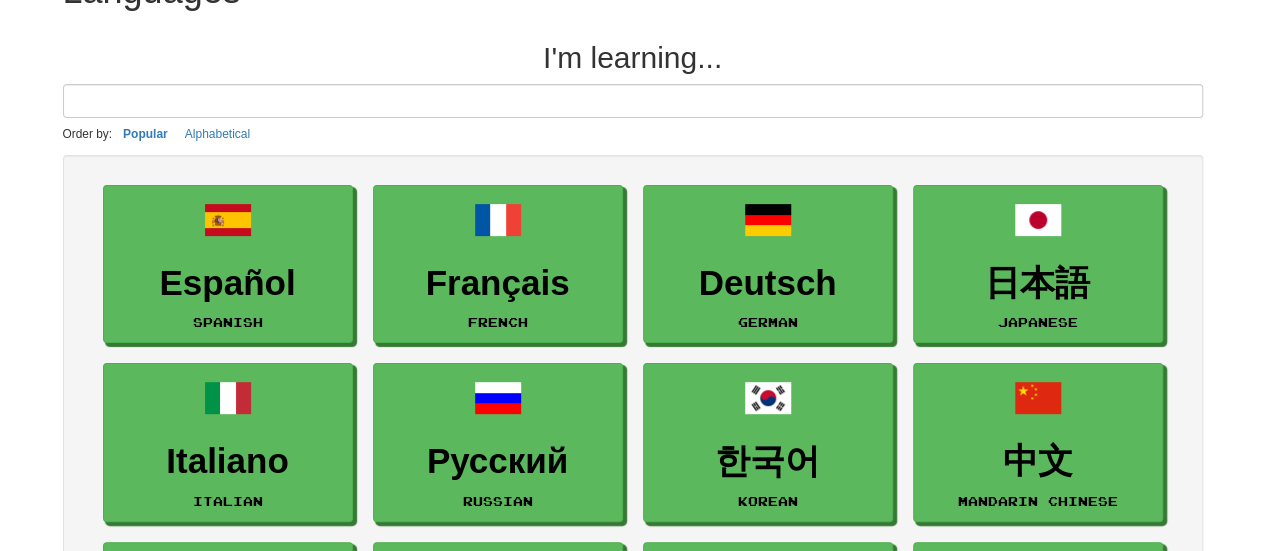 scroll, scrollTop: 0, scrollLeft: 0, axis: both 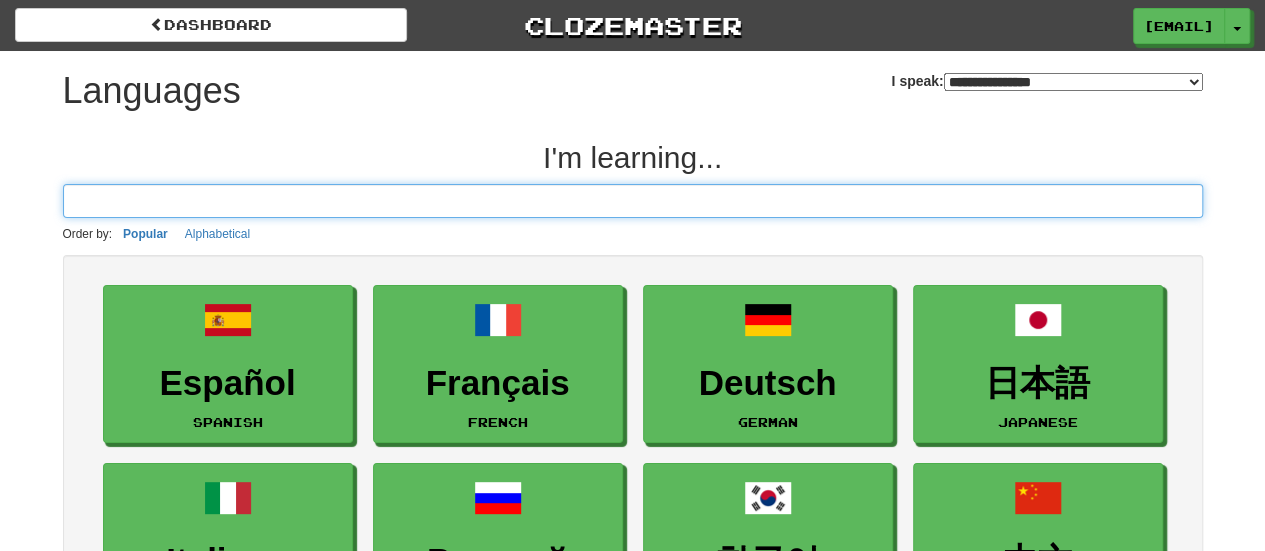 click at bounding box center (633, 201) 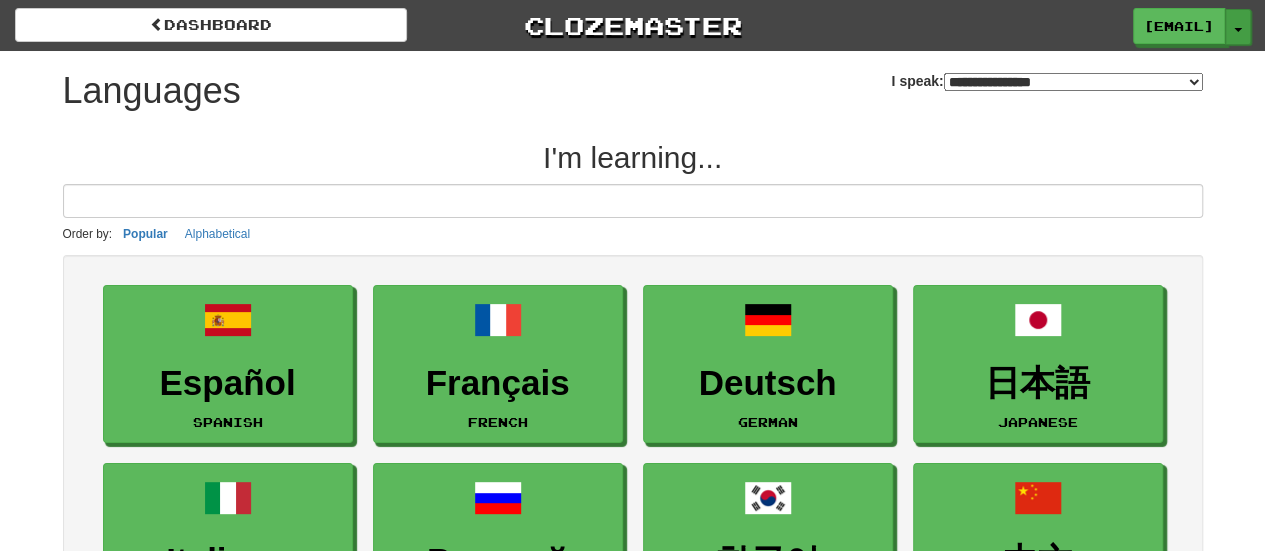 click on "Toggle Dropdown" at bounding box center (1238, 27) 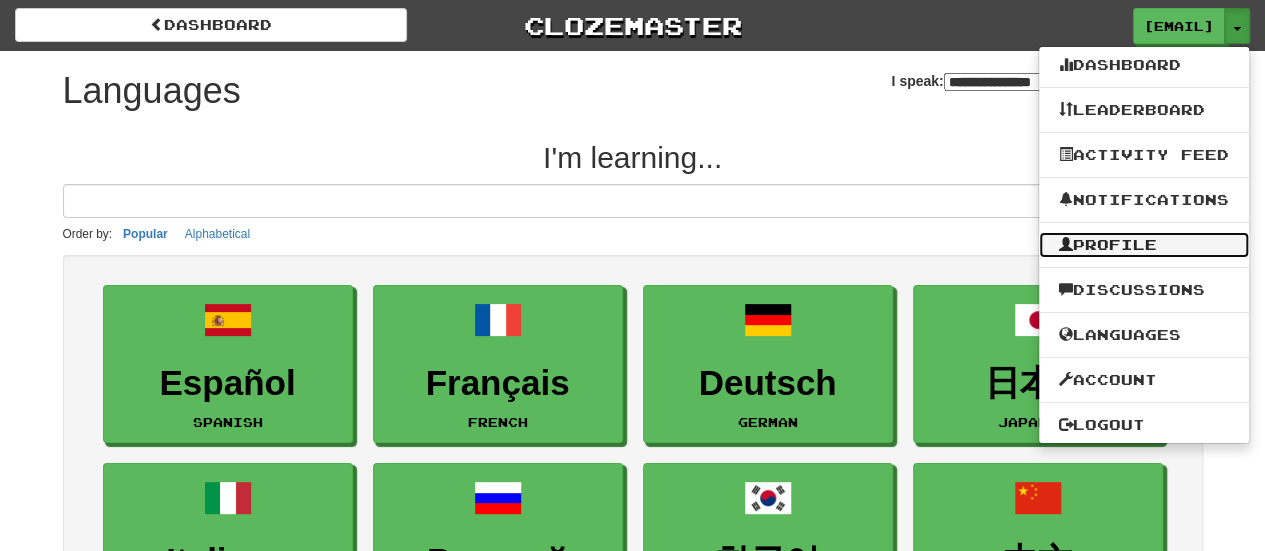 click on "Profile" at bounding box center [1144, 245] 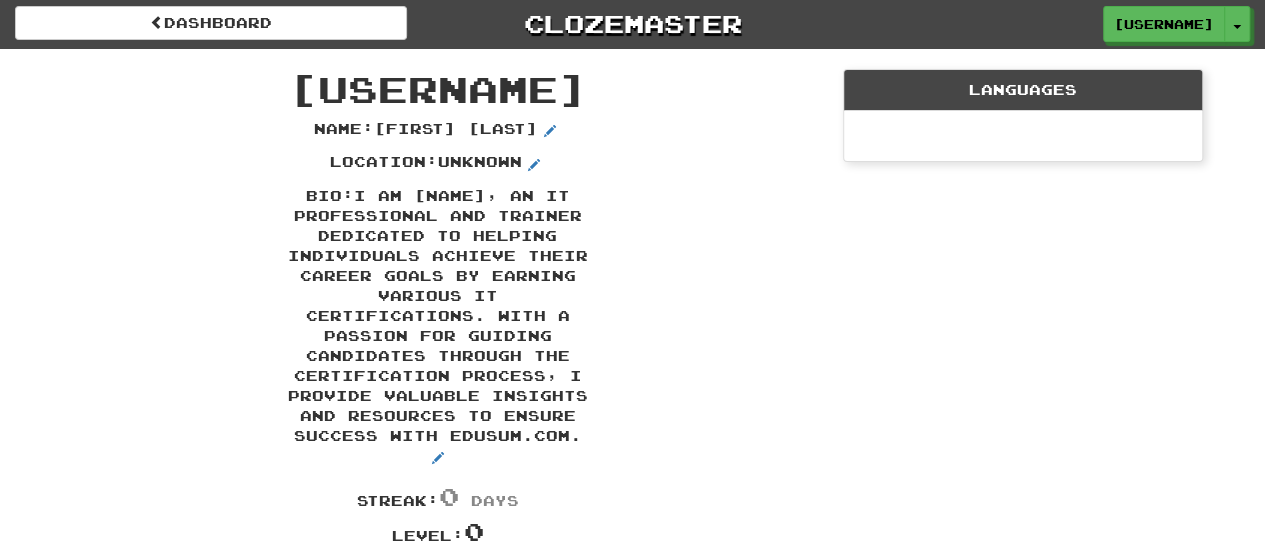 scroll, scrollTop: 0, scrollLeft: 0, axis: both 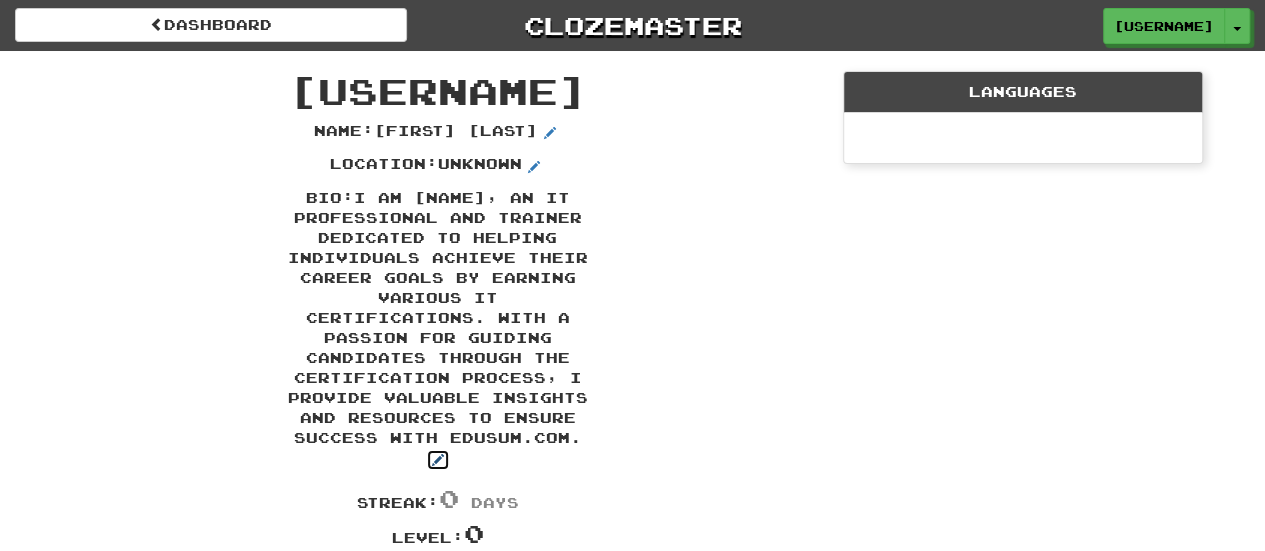 click at bounding box center (438, 460) 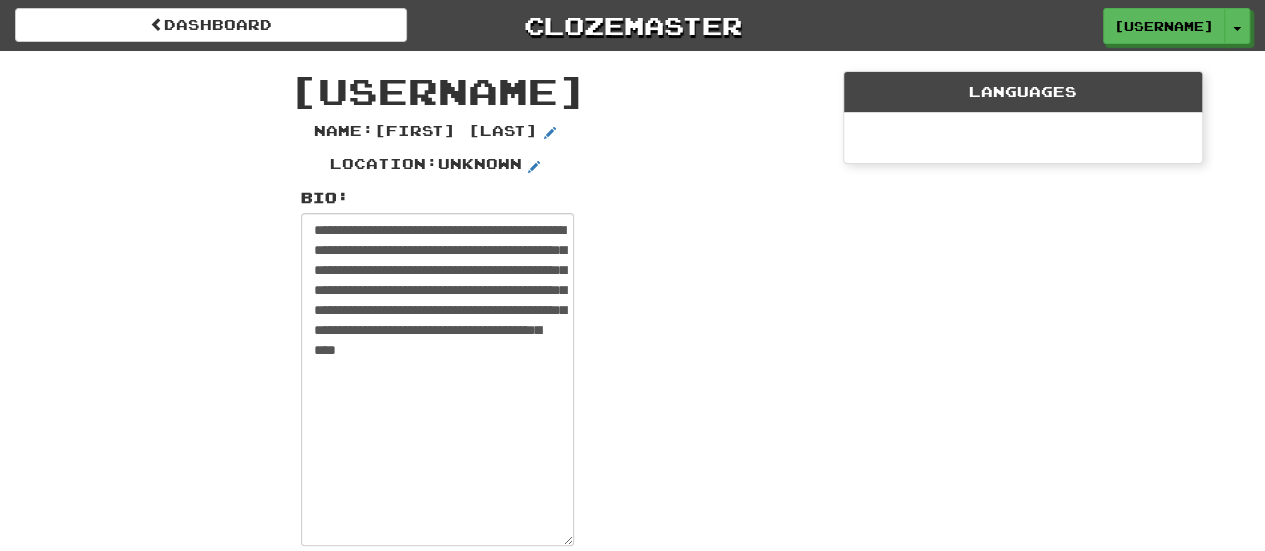 scroll, scrollTop: 20, scrollLeft: 0, axis: vertical 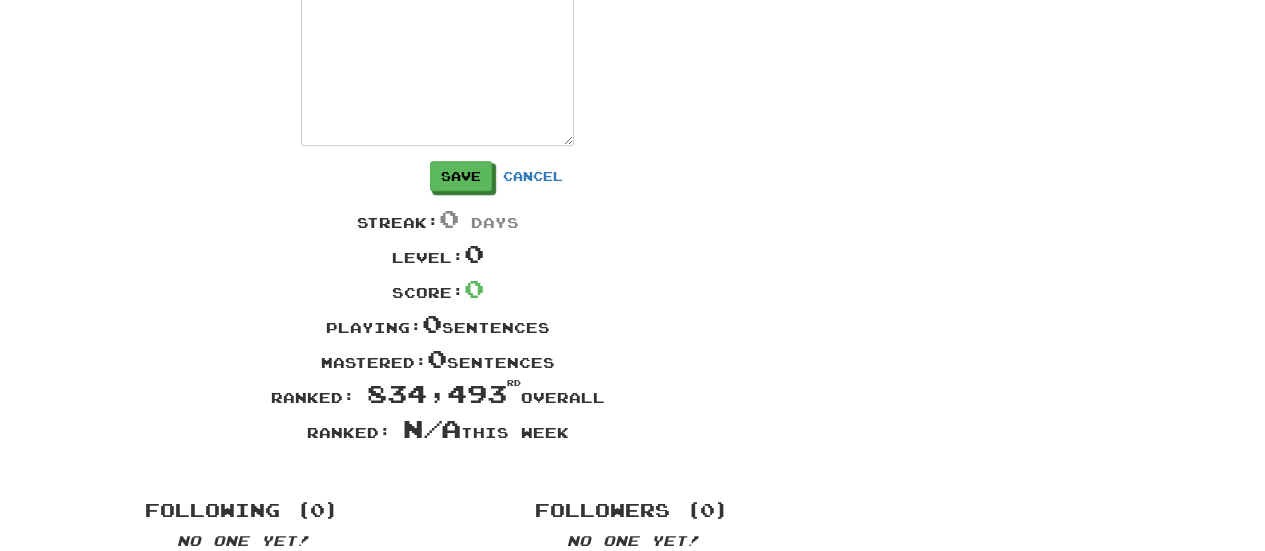 click on "**********" at bounding box center (437, -21) 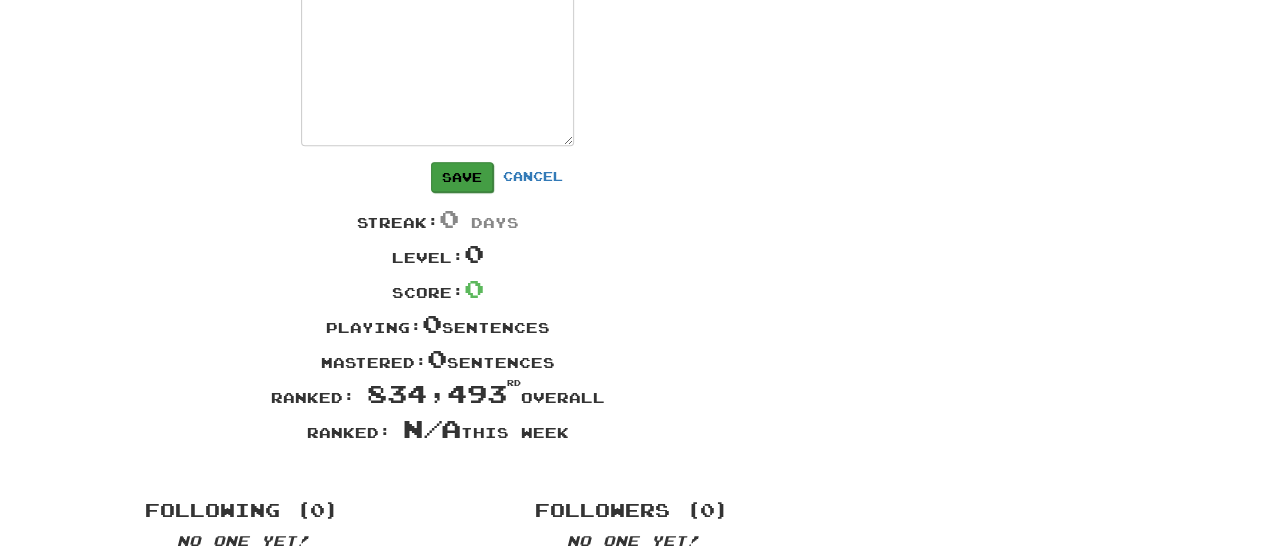 type on "**********" 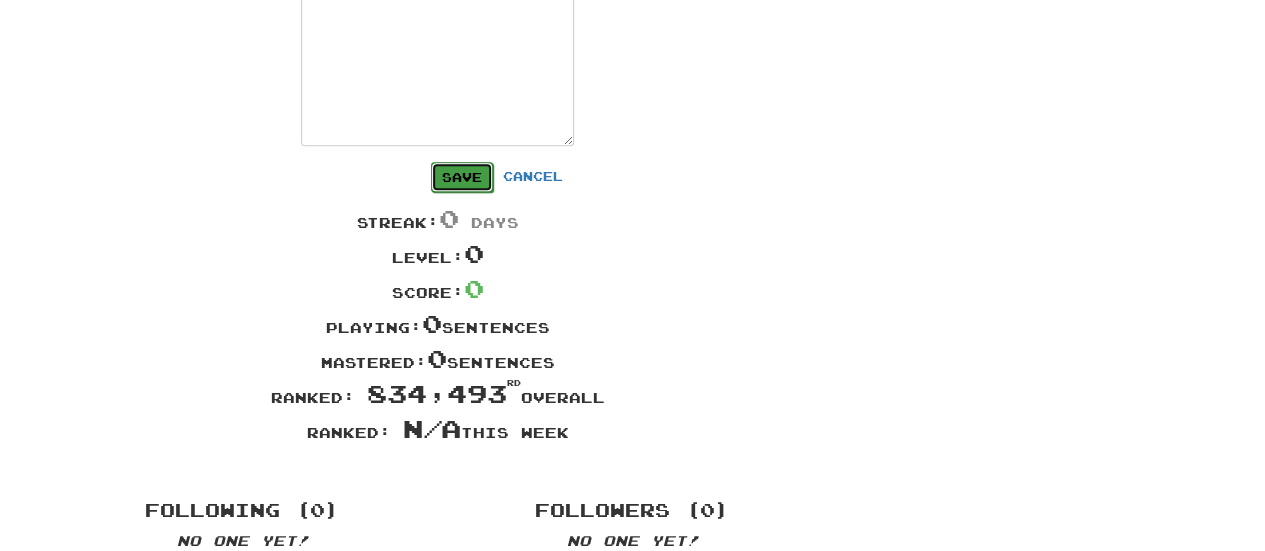 click on "Save" at bounding box center (462, 177) 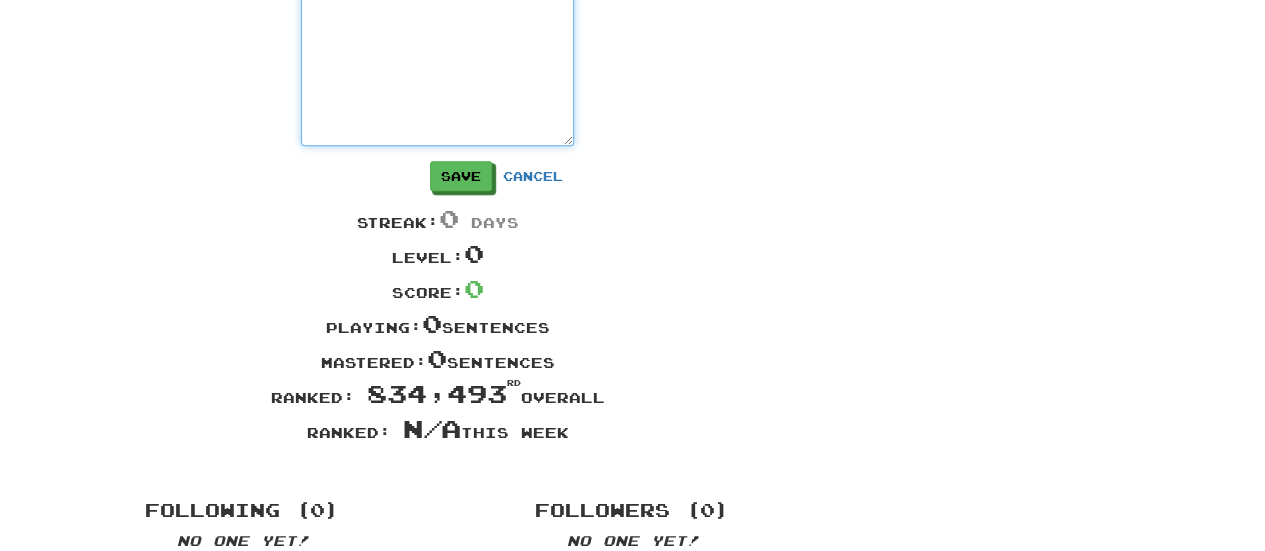 drag, startPoint x: 420, startPoint y: 50, endPoint x: 550, endPoint y: 83, distance: 134.12308 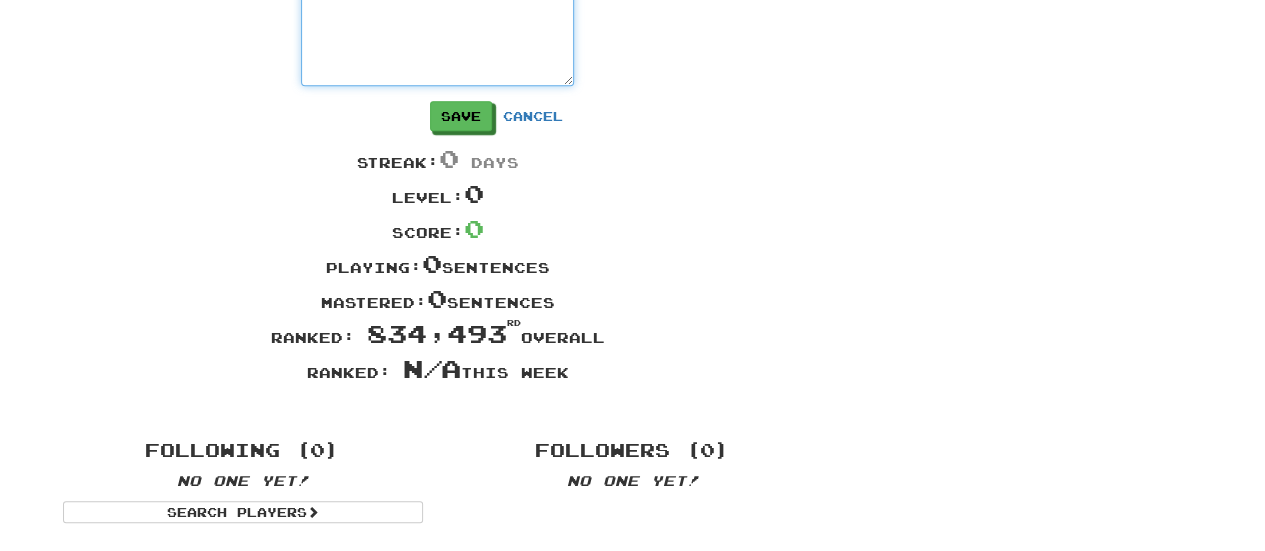 scroll, scrollTop: 420, scrollLeft: 0, axis: vertical 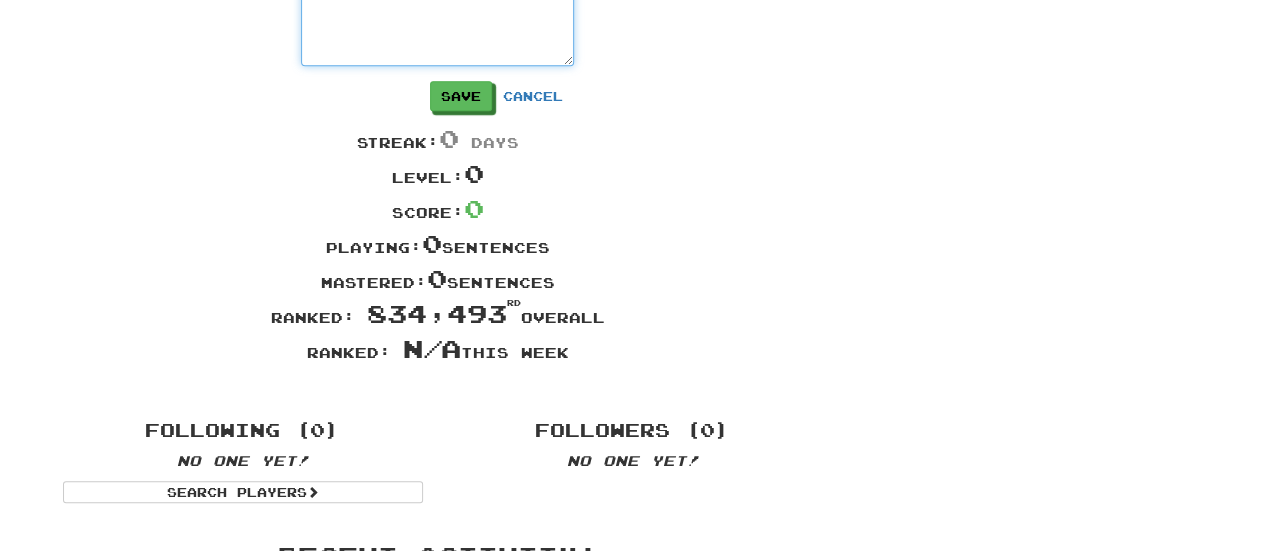 type on "*" 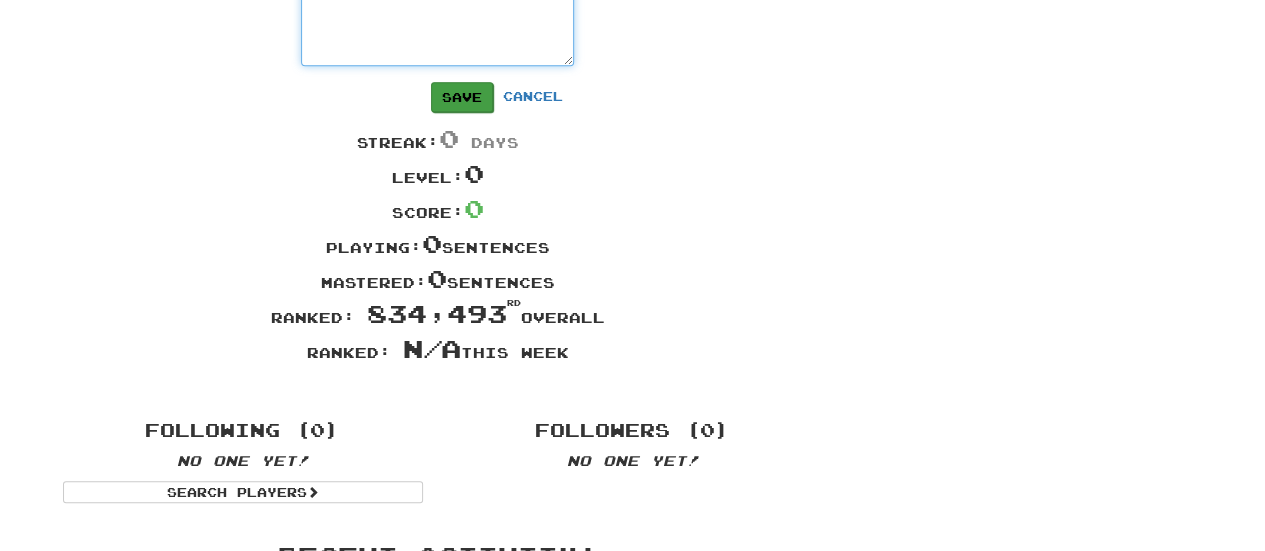 type on "**********" 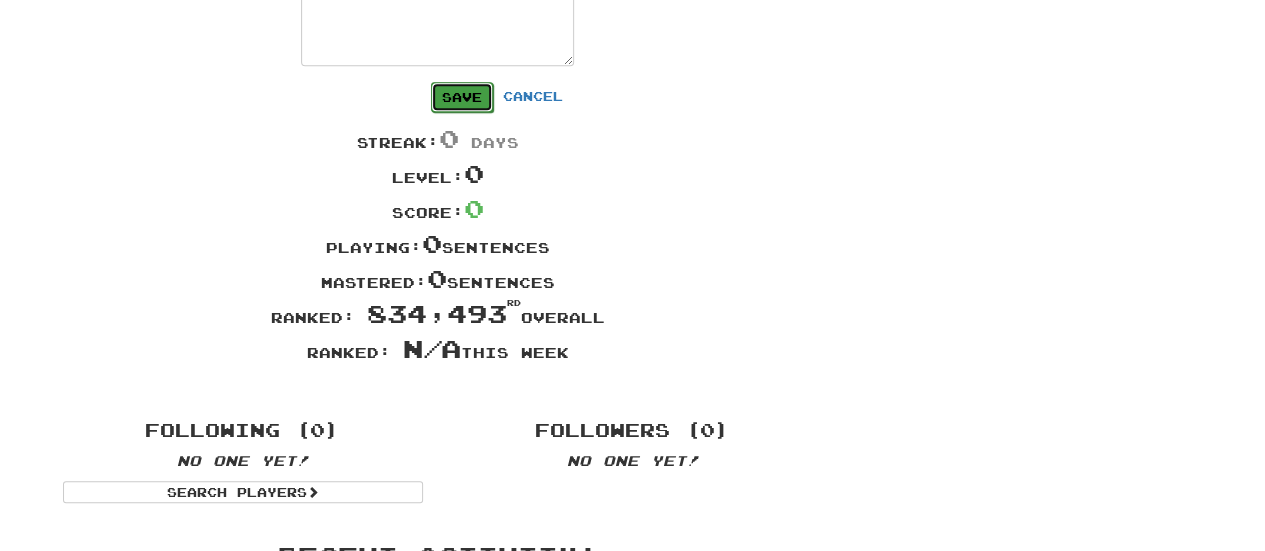 click on "Save" at bounding box center [462, 97] 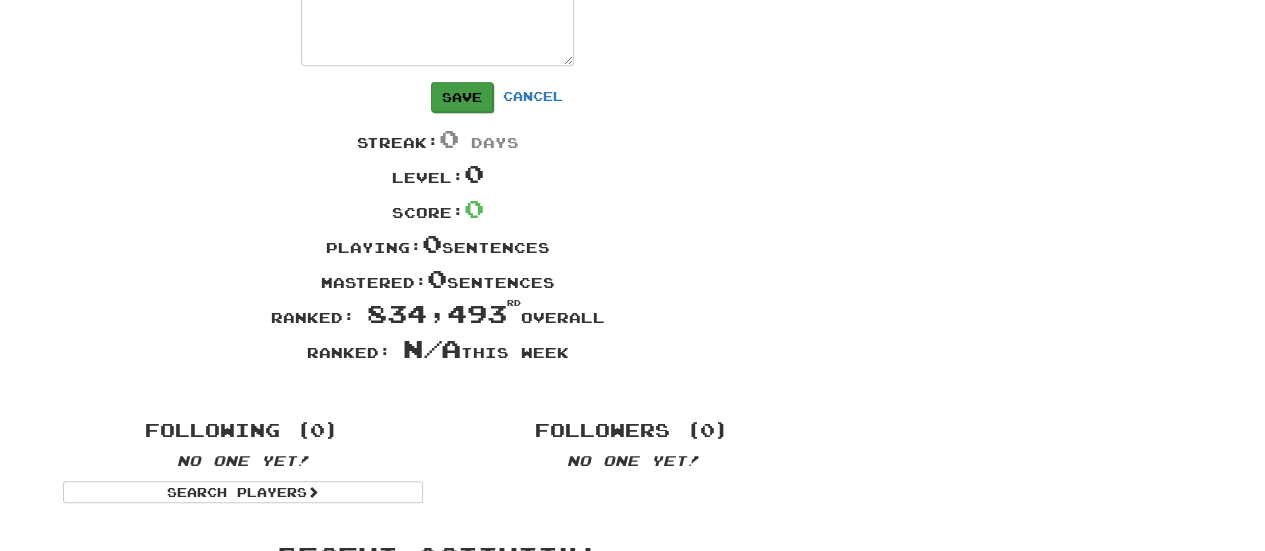 type on "*" 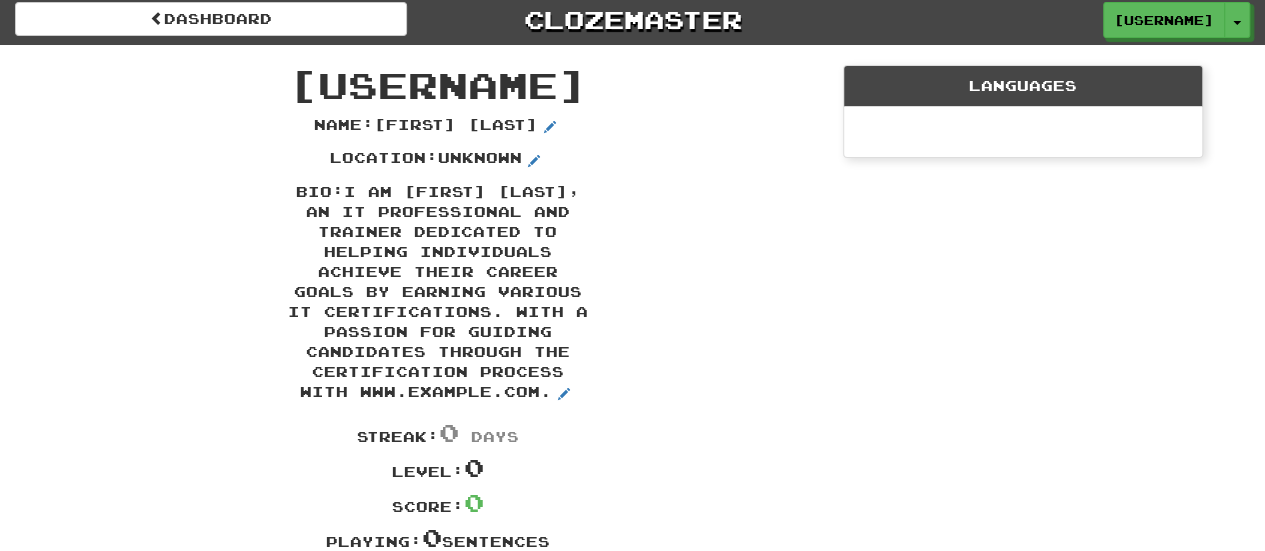 scroll, scrollTop: 0, scrollLeft: 0, axis: both 